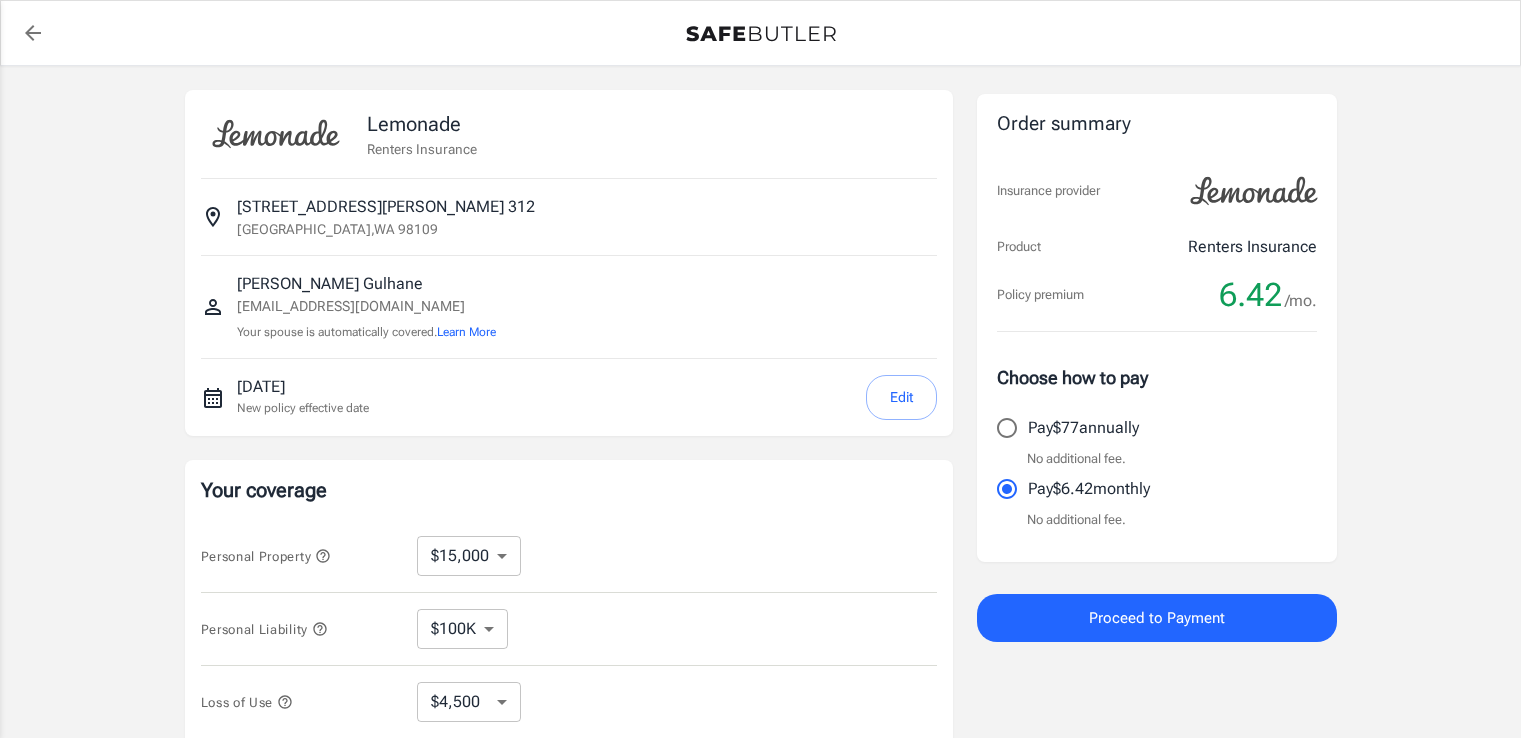 select on "15000" 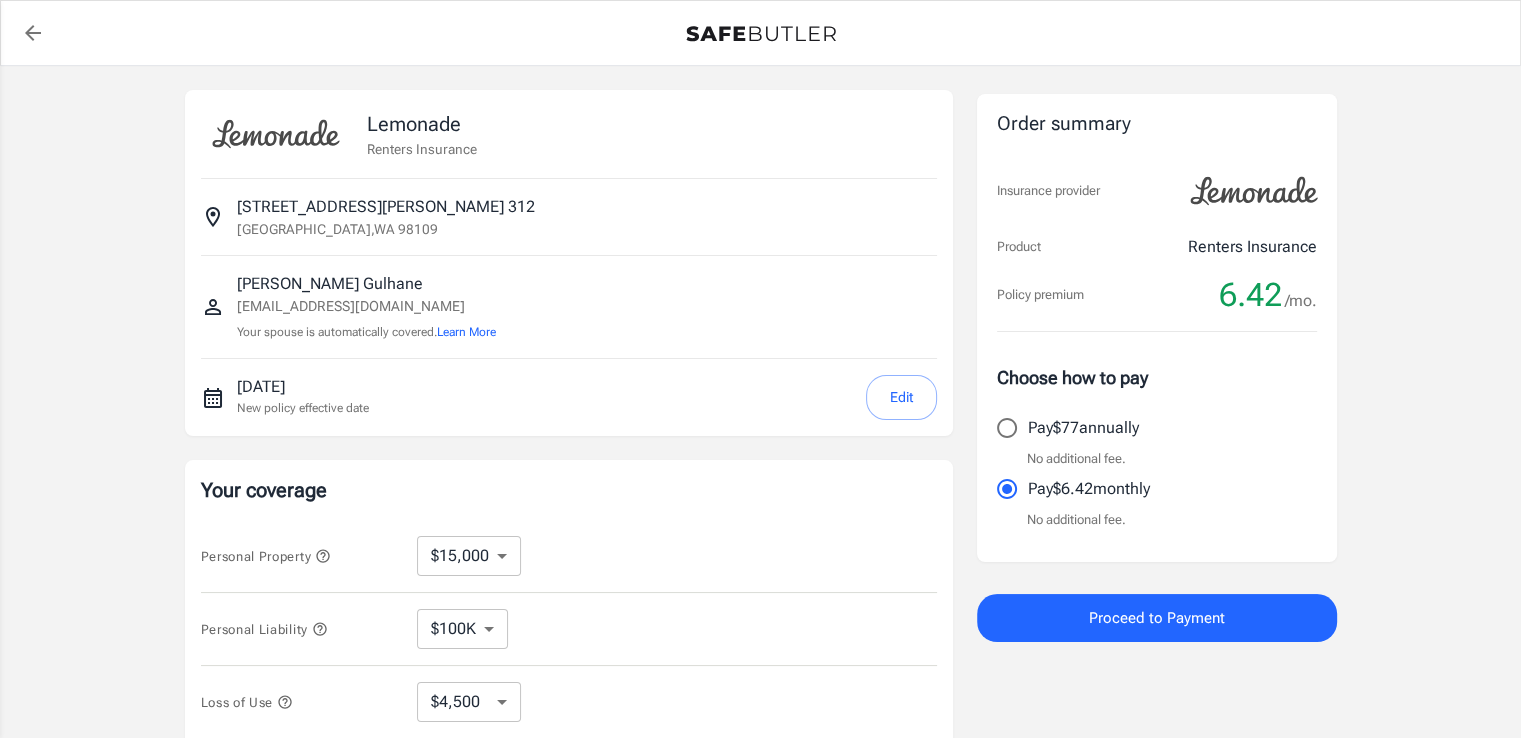 scroll, scrollTop: 188, scrollLeft: 0, axis: vertical 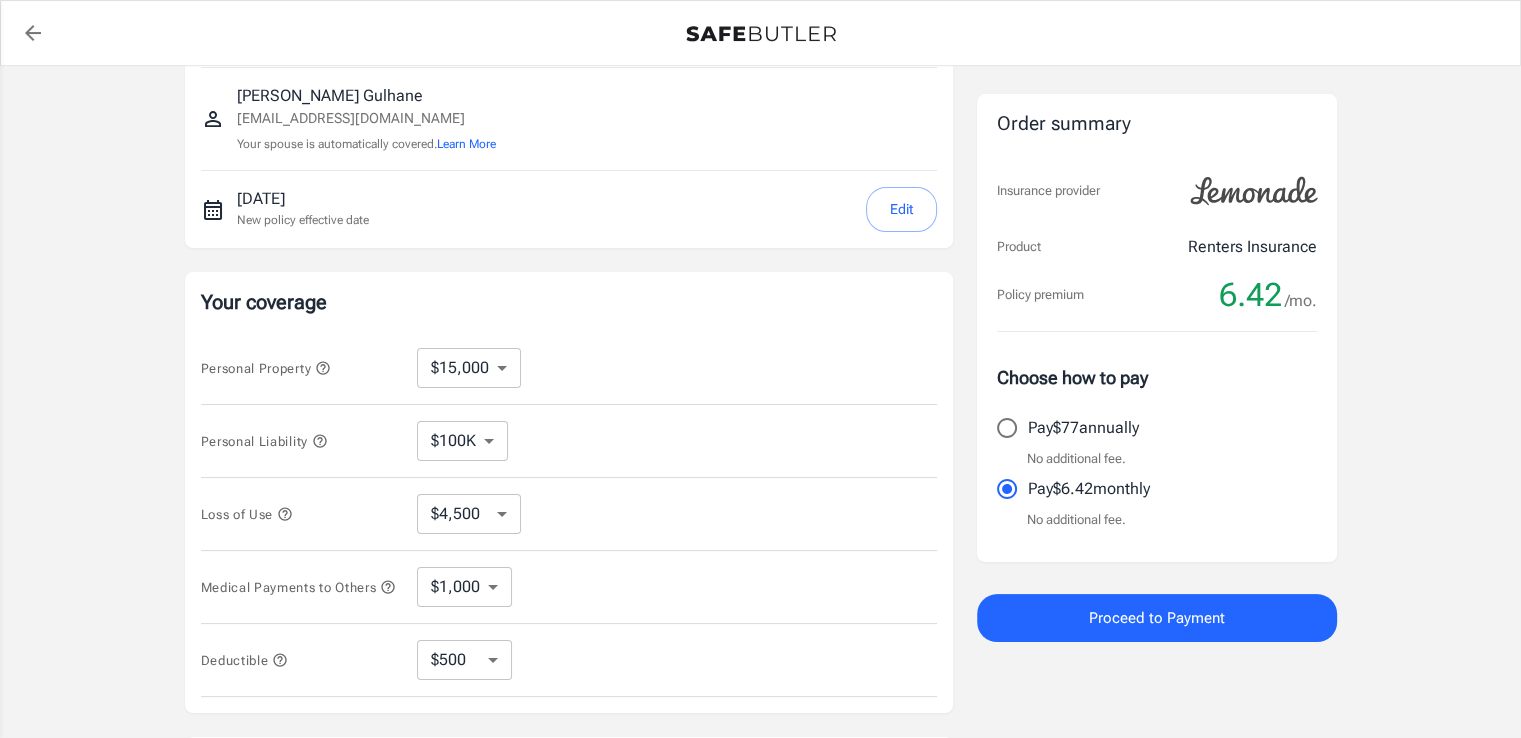 click on "$100K $200K $300K $400K $500K $1M" at bounding box center [462, 441] 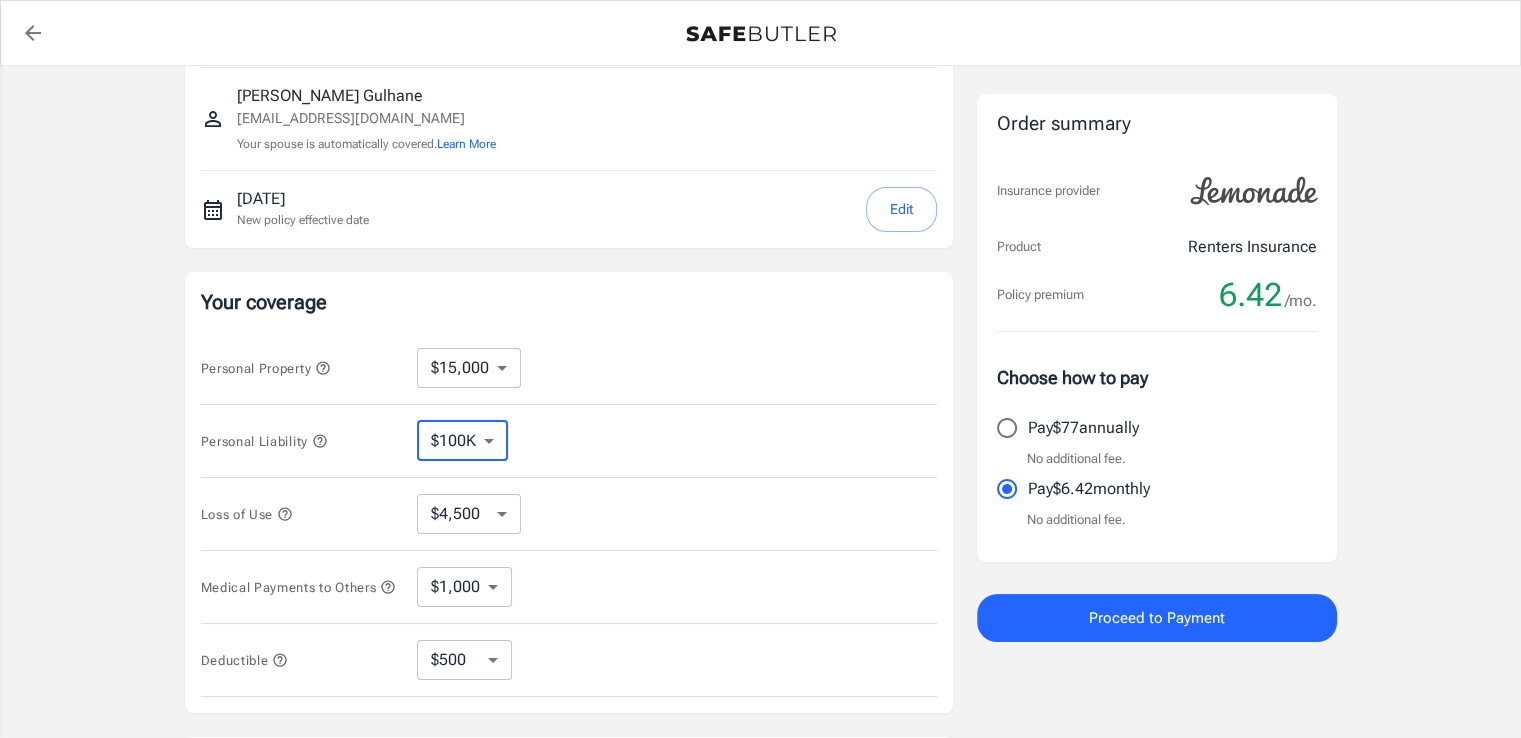 click on "$100K $200K $300K $400K $500K $1M" at bounding box center (462, 441) 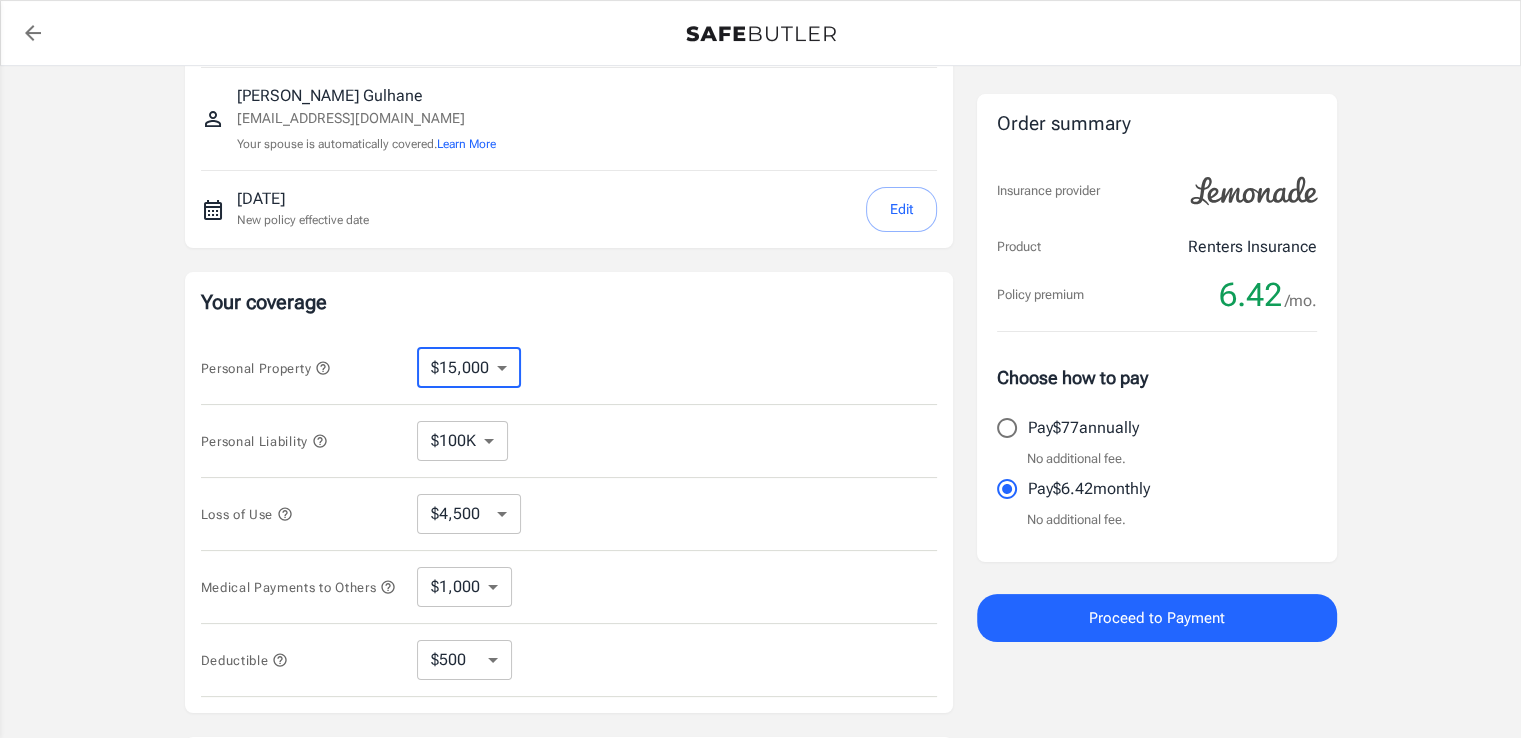 click on "Your coverage" at bounding box center [569, 302] 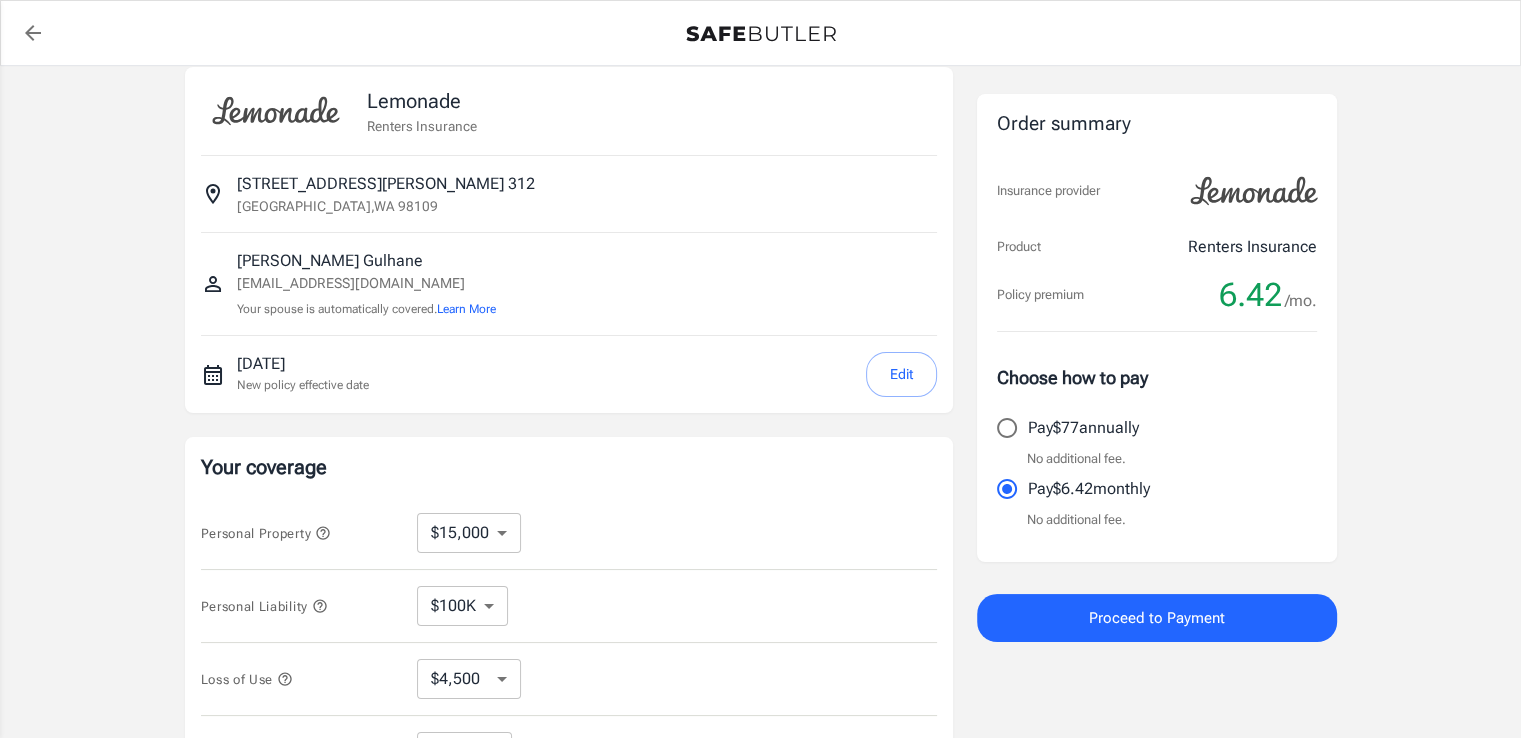 scroll, scrollTop: 10, scrollLeft: 0, axis: vertical 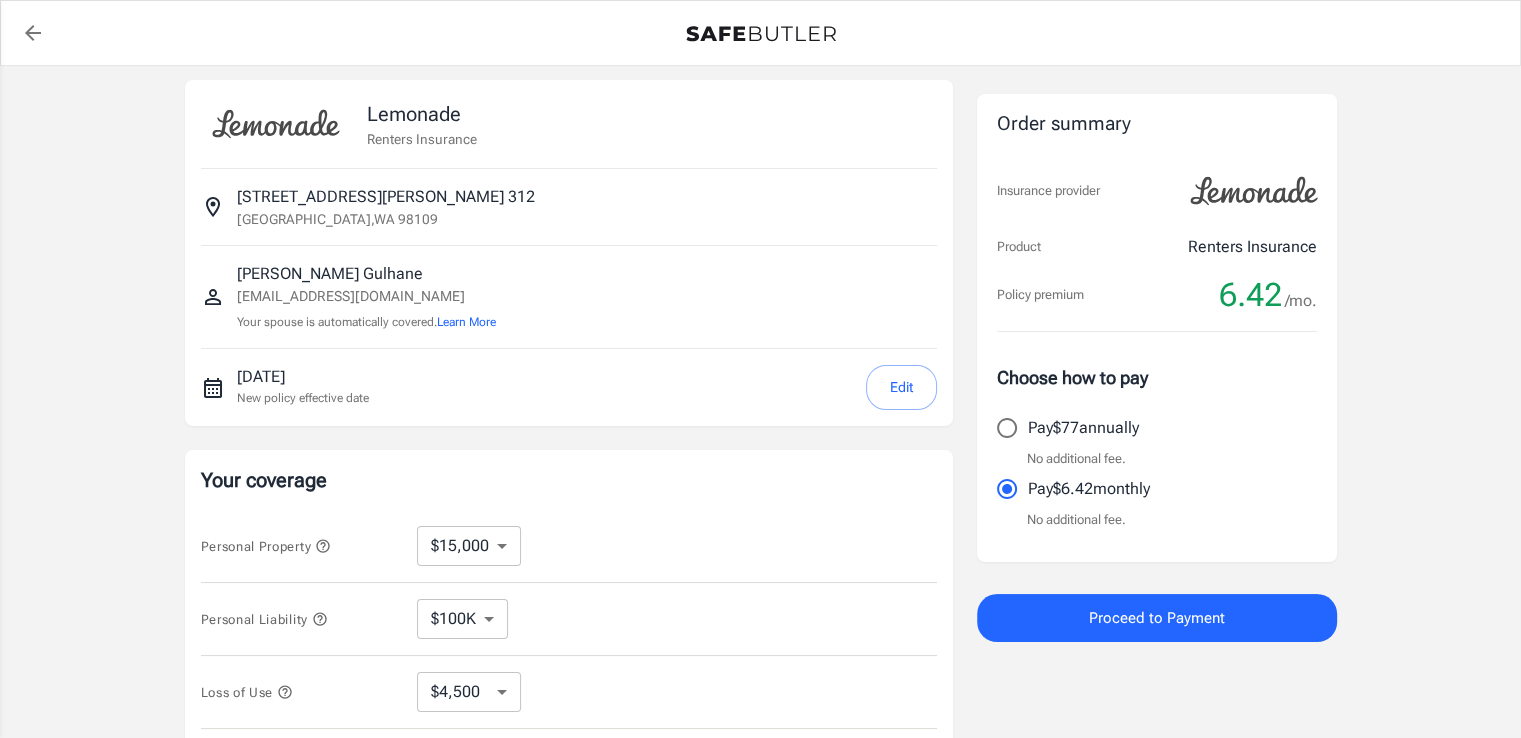 click on "Your spouse is automatically covered.  Learn More" at bounding box center [366, 322] 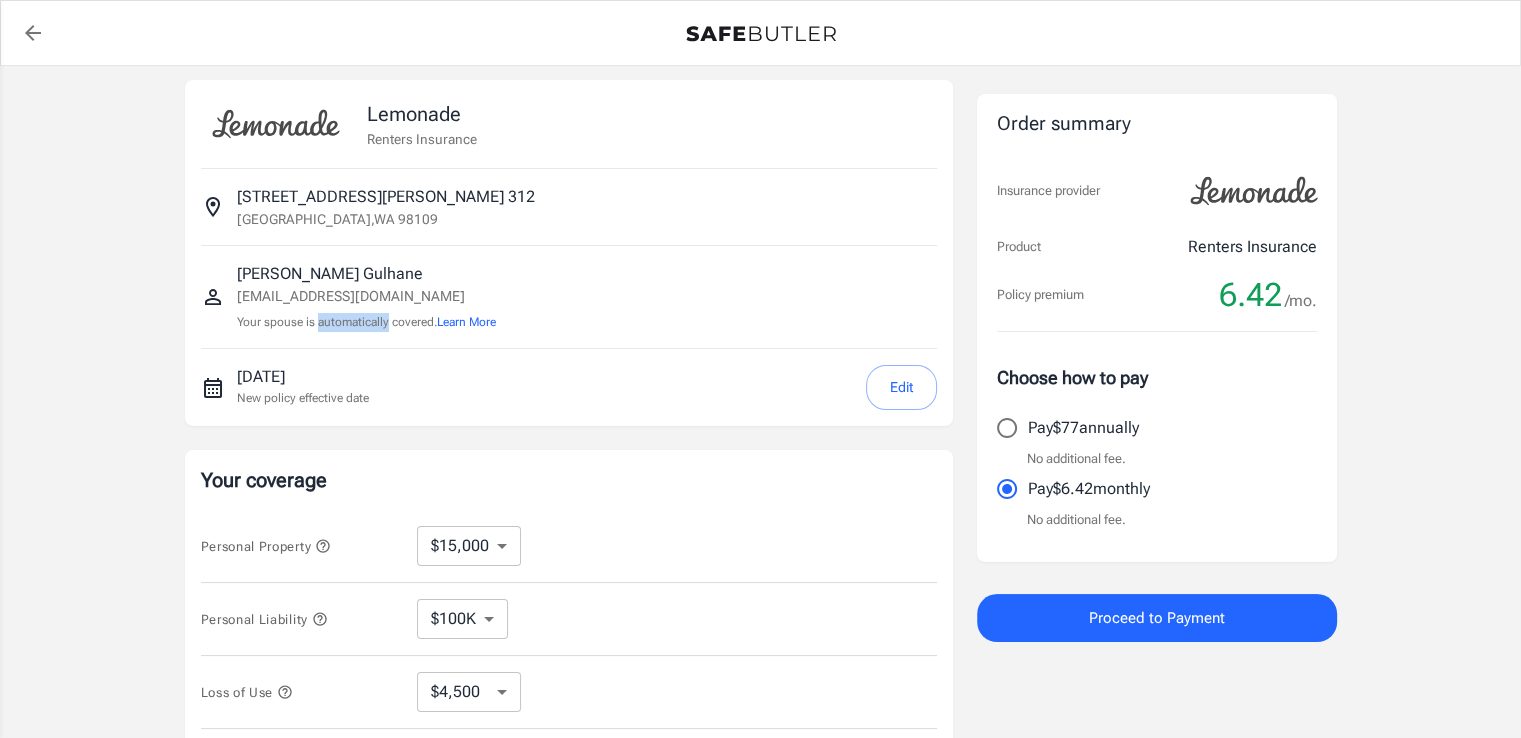click on "Your spouse is automatically covered.  Learn More" at bounding box center (366, 322) 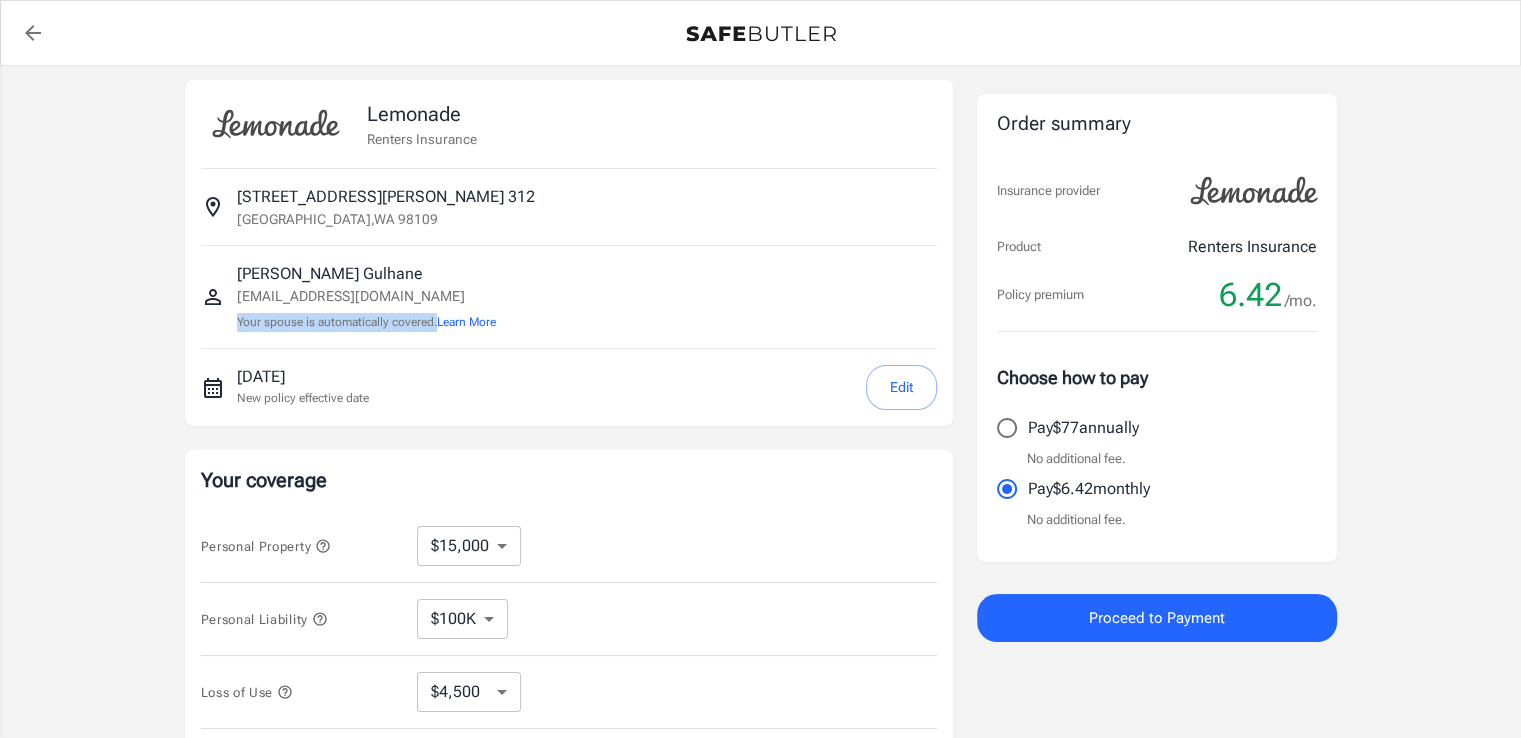 click on "Your spouse is automatically covered.  Learn More" at bounding box center [366, 322] 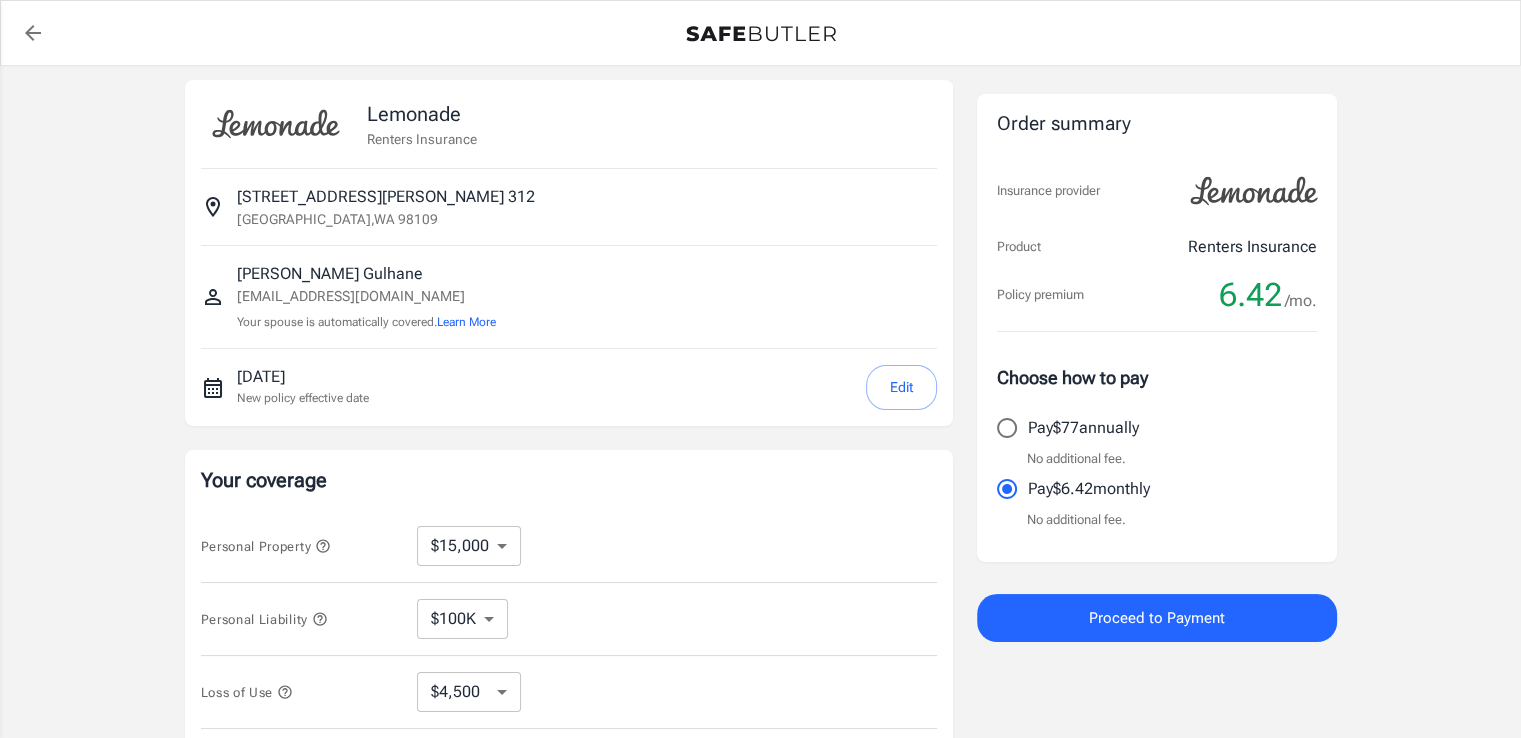 click on "[EMAIL_ADDRESS][DOMAIN_NAME]" at bounding box center [366, 296] 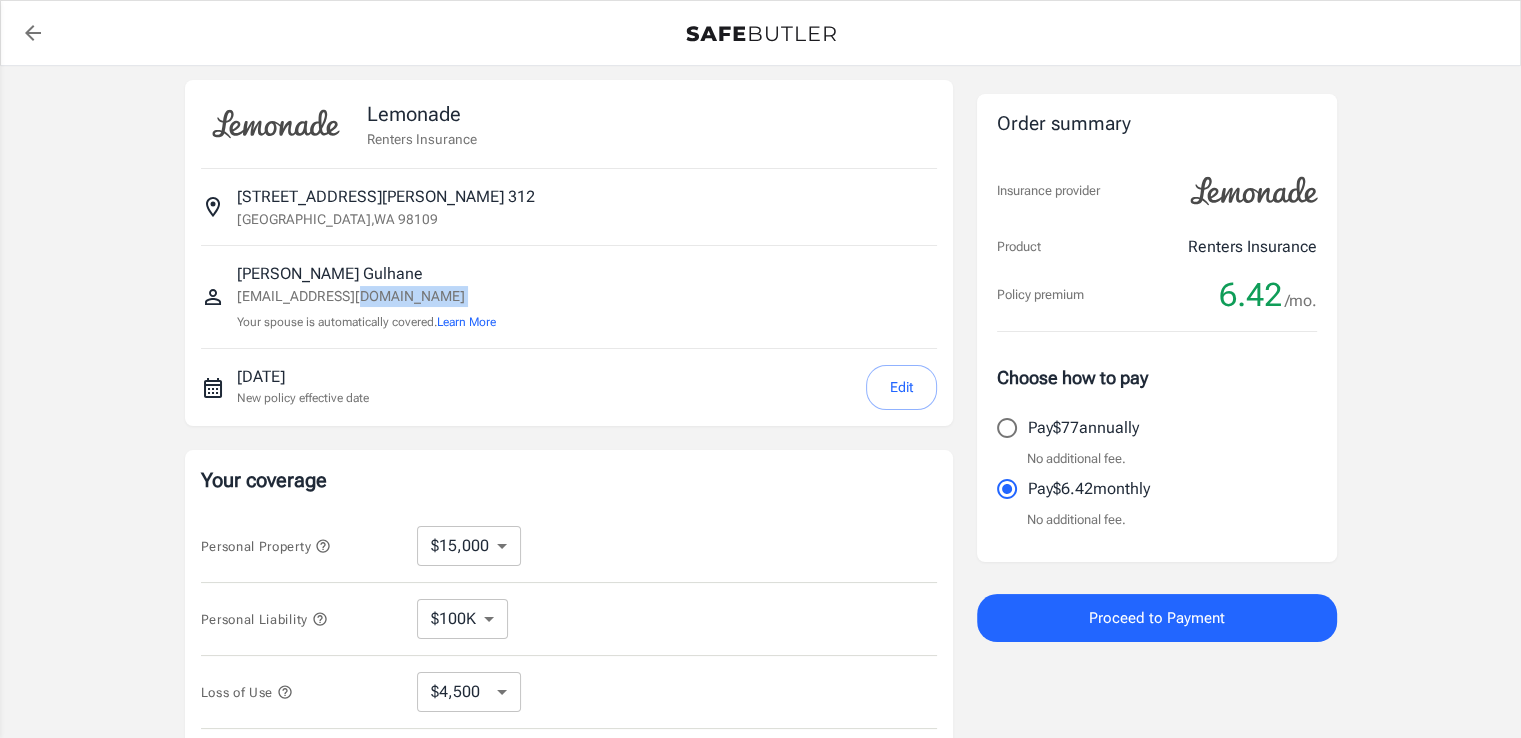 click on "[EMAIL_ADDRESS][DOMAIN_NAME]" at bounding box center [366, 296] 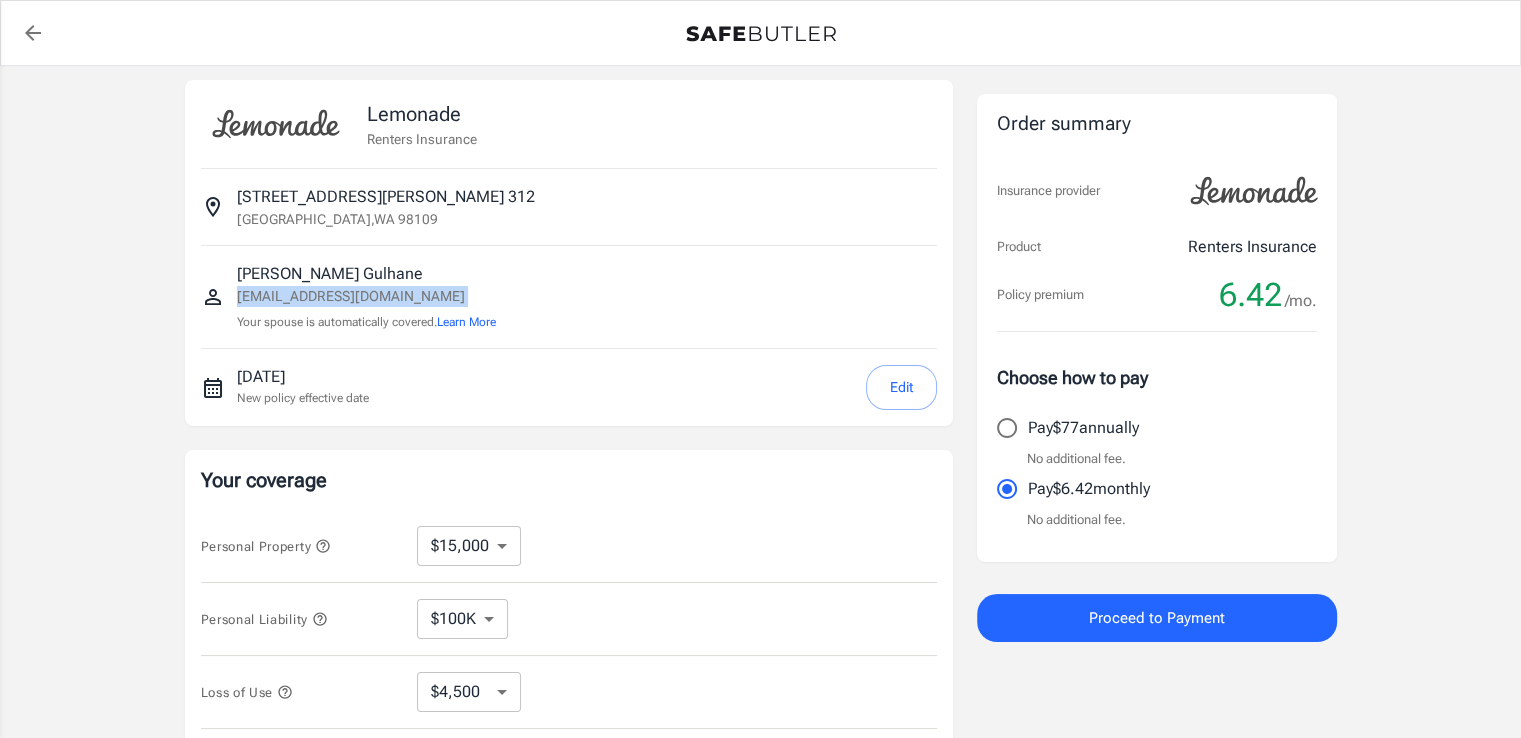 click on "[EMAIL_ADDRESS][DOMAIN_NAME]" at bounding box center [366, 296] 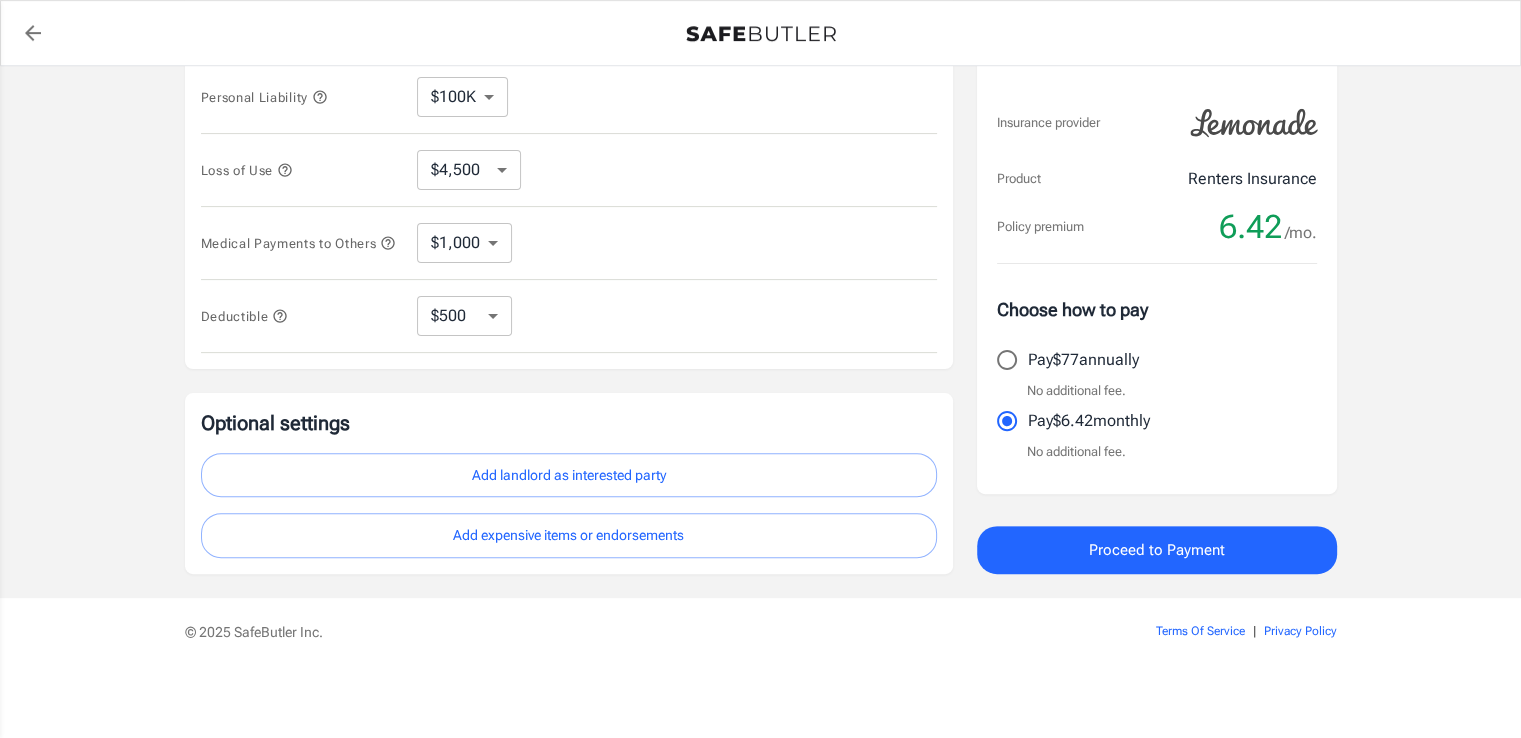 scroll, scrollTop: 536, scrollLeft: 0, axis: vertical 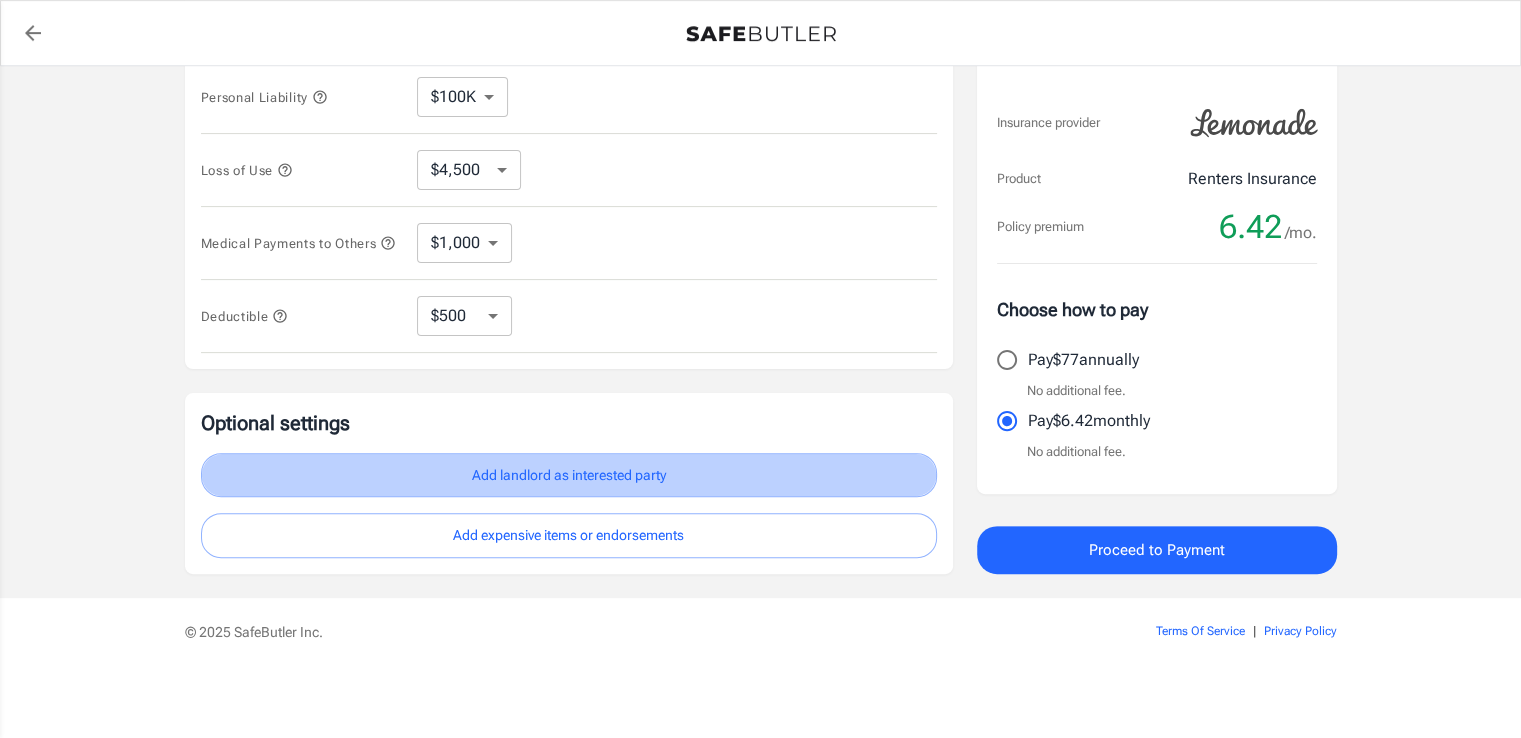 click on "Add landlord as interested party" at bounding box center (569, 475) 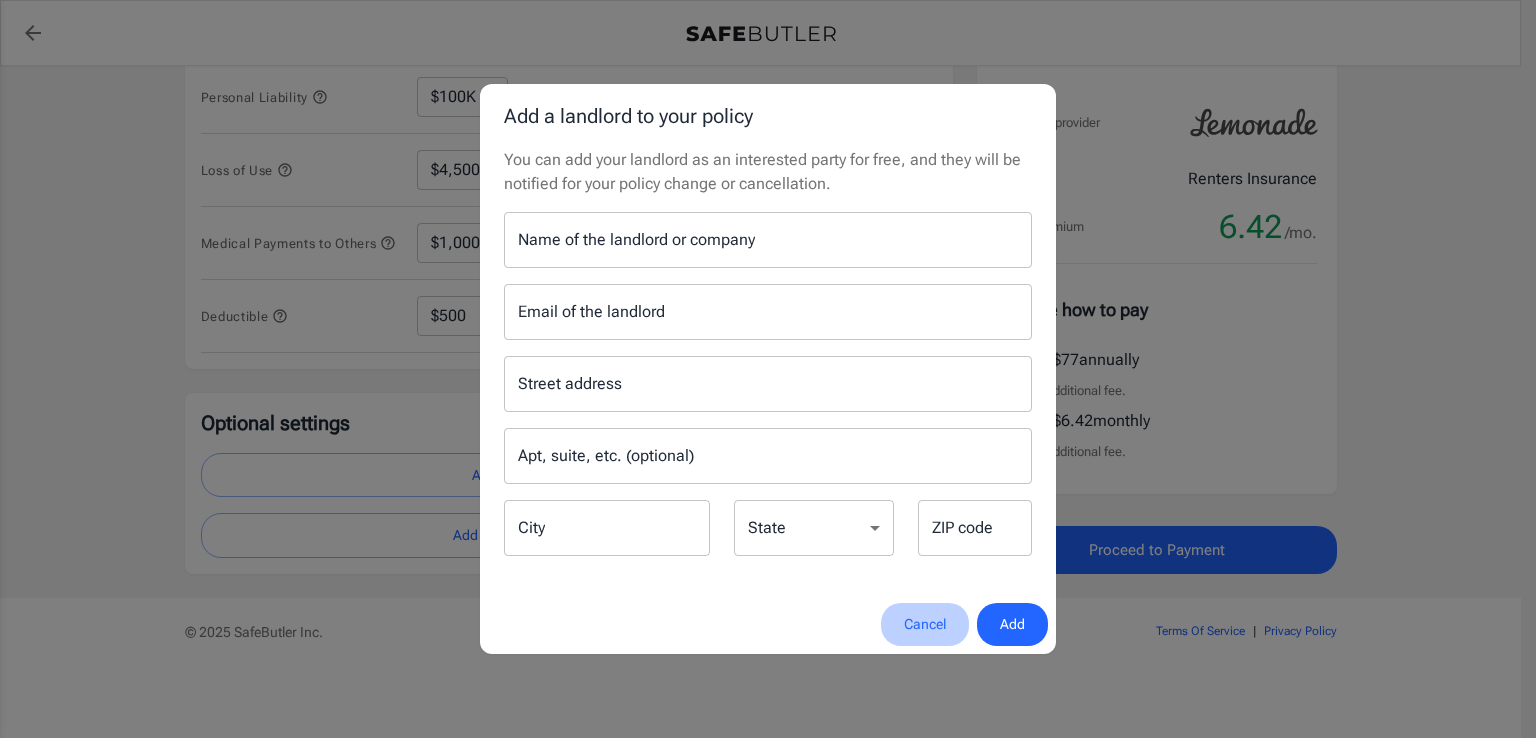 click on "Cancel" at bounding box center (925, 624) 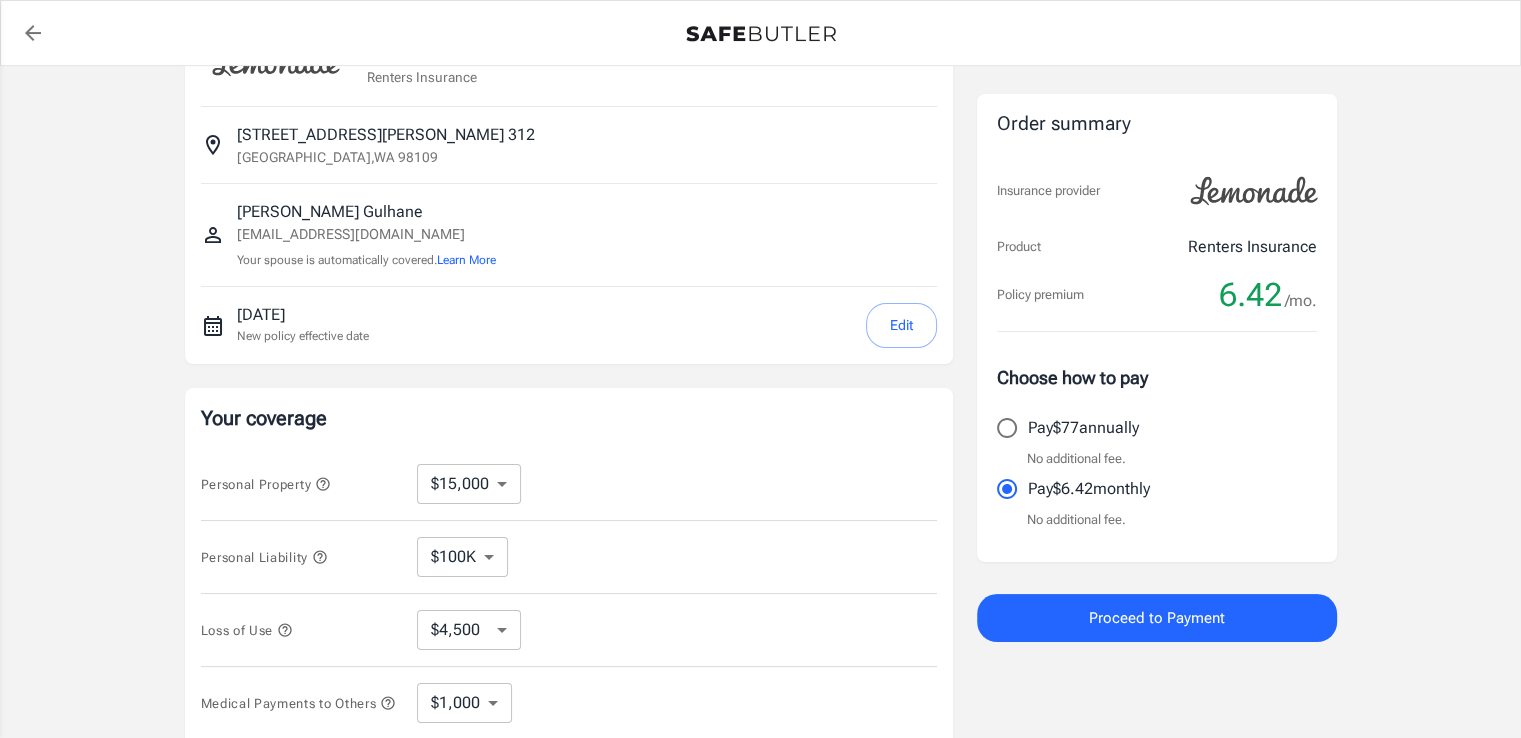 scroll, scrollTop: 0, scrollLeft: 0, axis: both 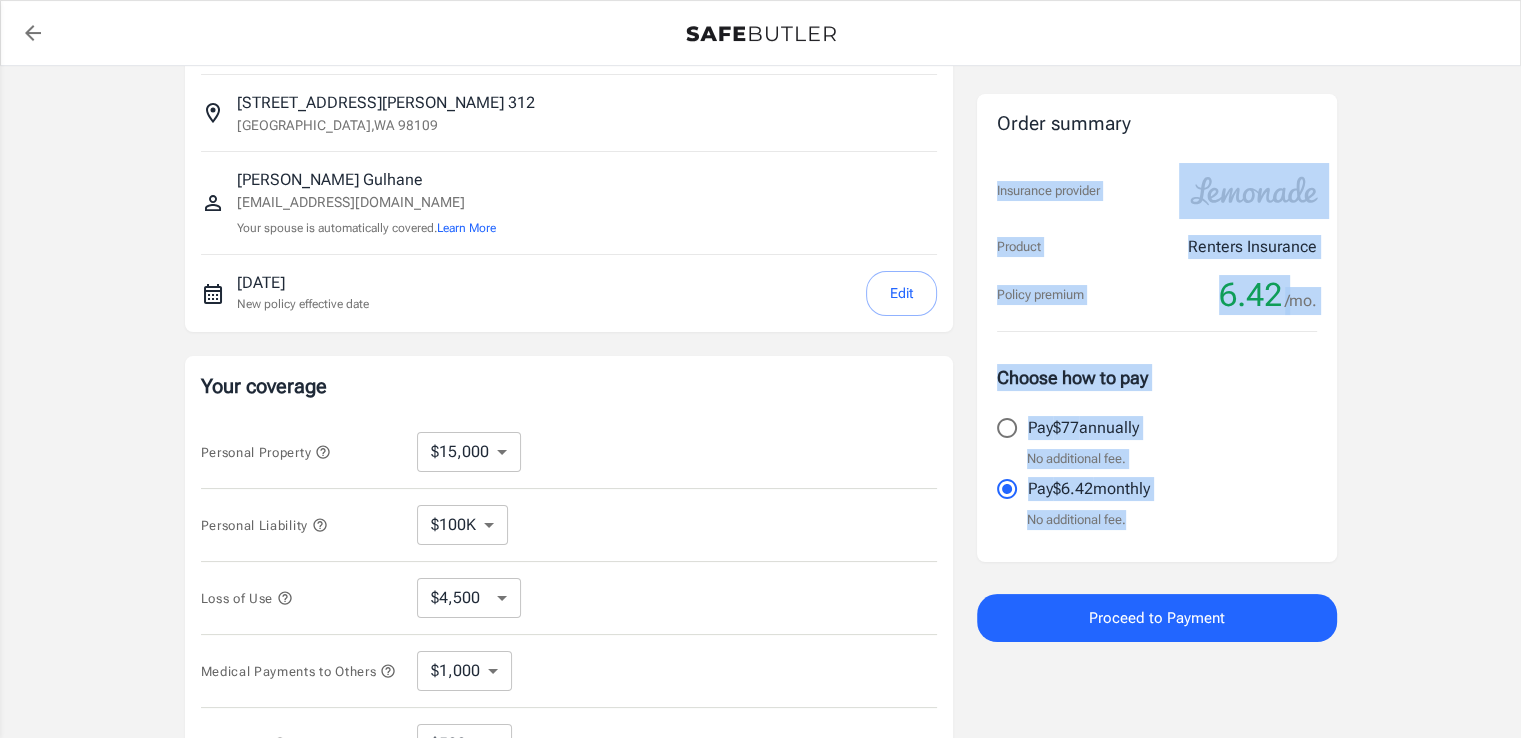 drag, startPoint x: 1140, startPoint y: 521, endPoint x: 987, endPoint y: 80, distance: 466.7869 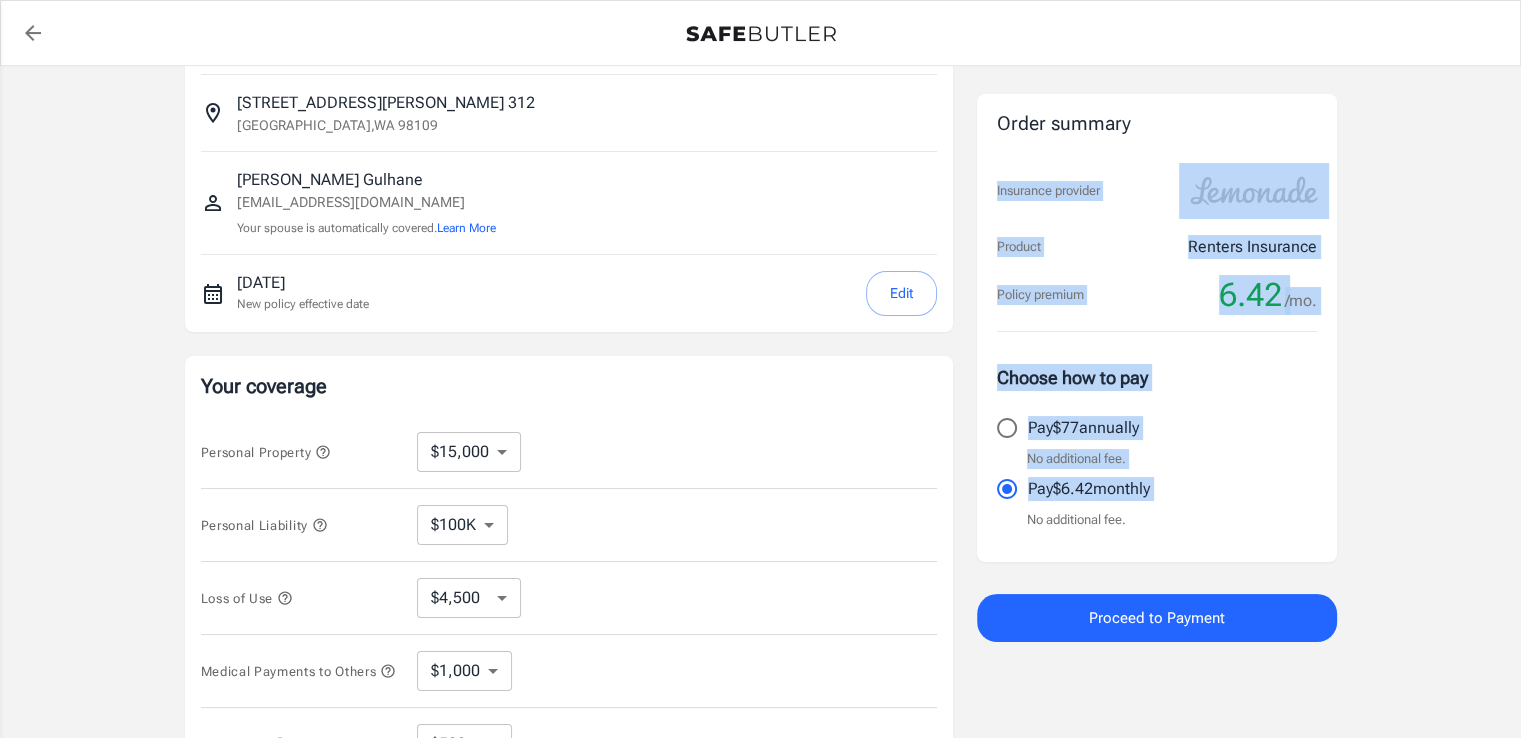 drag, startPoint x: 987, startPoint y: 80, endPoint x: 1175, endPoint y: 487, distance: 448.32242 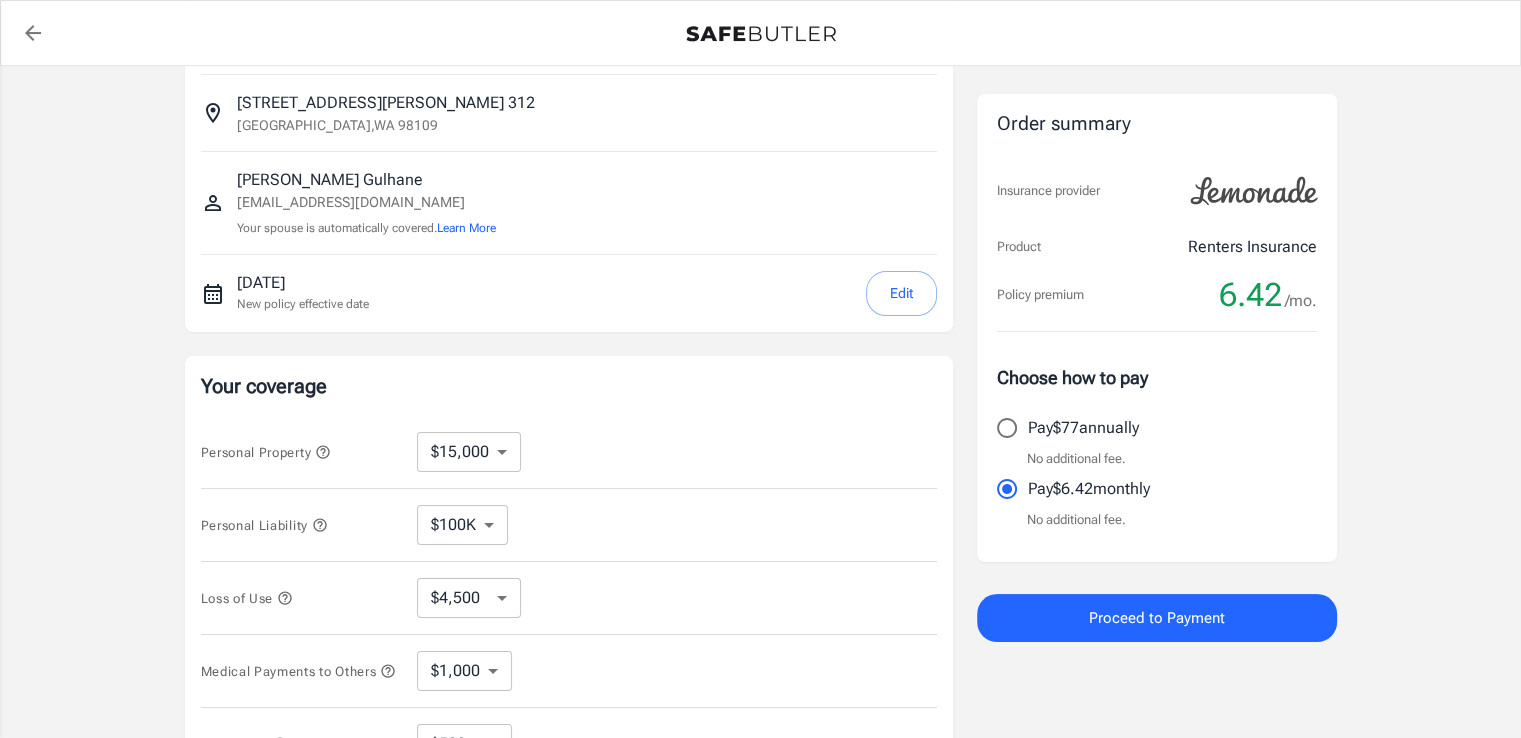 click on "Lemonade Renters Insurance [STREET_ADDRESS][GEOGRAPHIC_DATA][PERSON_NAME][PERSON_NAME][PERSON_NAME] [EMAIL_ADDRESS][DOMAIN_NAME] Your spouse is automatically covered.  Learn More [DATE] New policy effective date Edit Your coverage Personal Property   $10,000 $15,000 $20,000 $25,000 $30,000 $40,000 $50,000 $100K $150K $200K $250K ​ Personal Liability   $100K $200K $300K $400K $500K $1M ​ Loss of Use   $4,500 $7,500 $13,500 $22,500 $34,500 $55,500 $85,500 $130K $200K ​ Medical Payments to Others   $1,000 $2,000 $3,000 $4,000 $5,000 ​ Deductible   $250 $500 $1,000 $2,500 ​ Optional settings Add landlord as interested party Add expensive items or endorsements Order summary Insurance provider Product Renters Insurance Policy premium 6.42 /mo. Choose how to pay Pay  $77  annually No additional fee. Pay  $6.42  monthly No additional fee. Proceed to Payment" at bounding box center [760, 494] 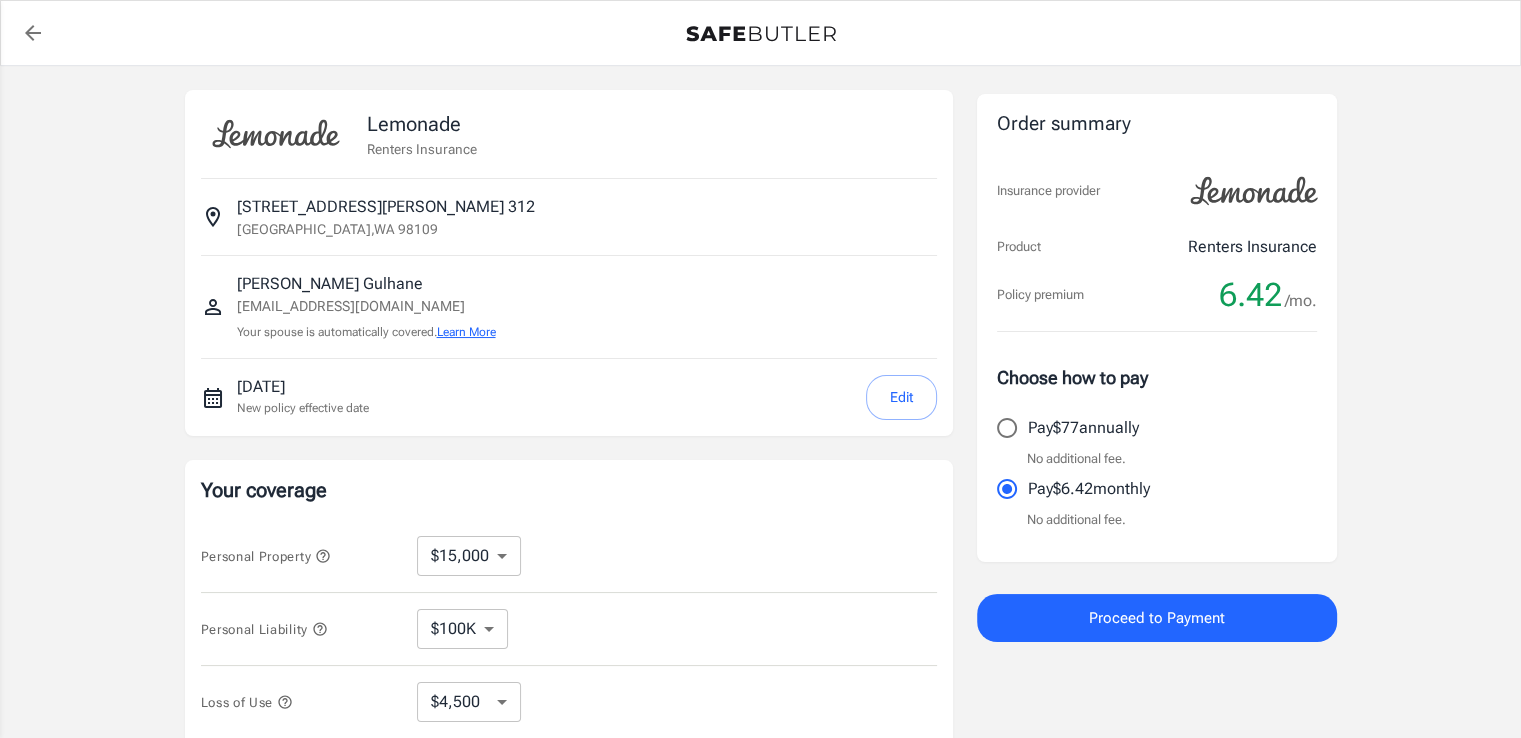 click on "Learn More" at bounding box center (466, 332) 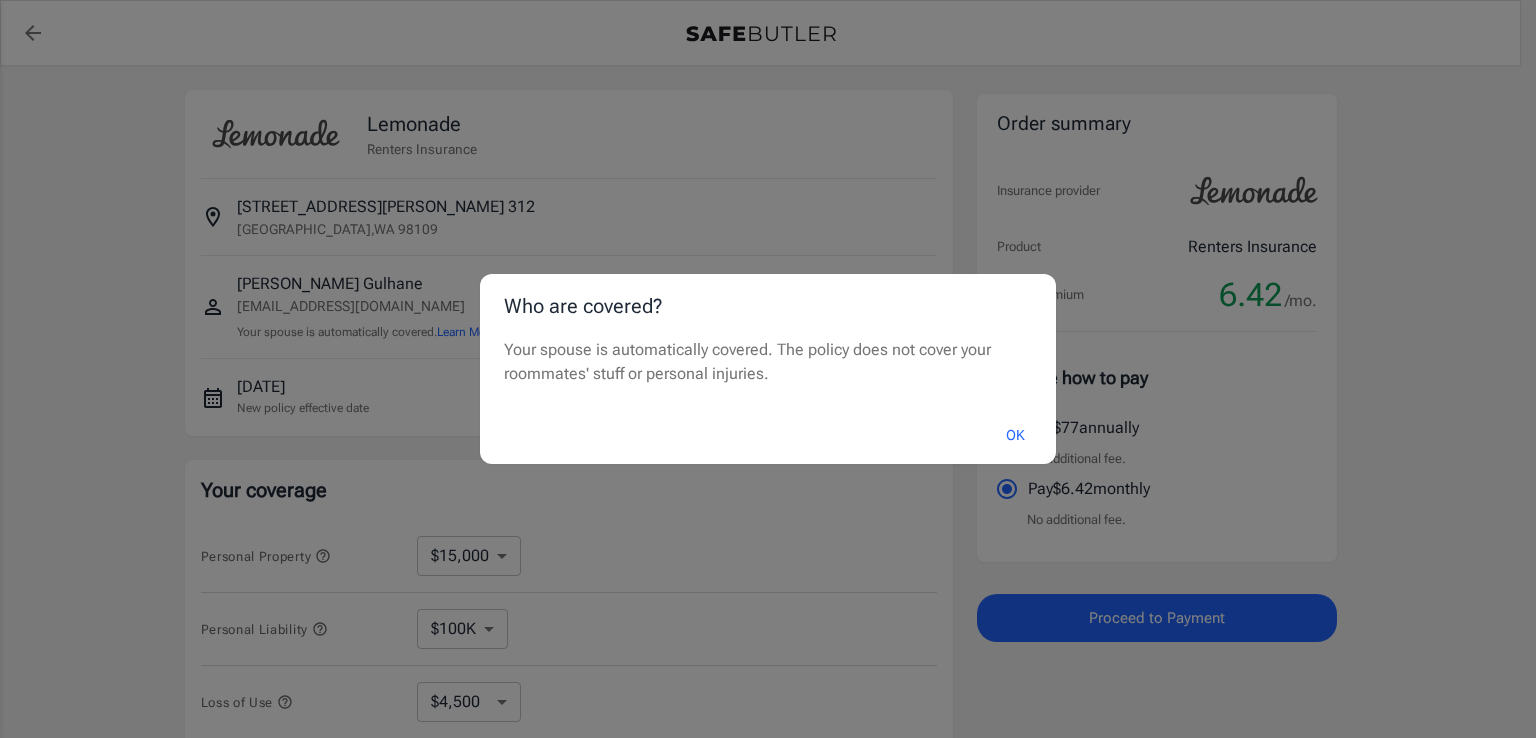 click on "OK" at bounding box center [1015, 435] 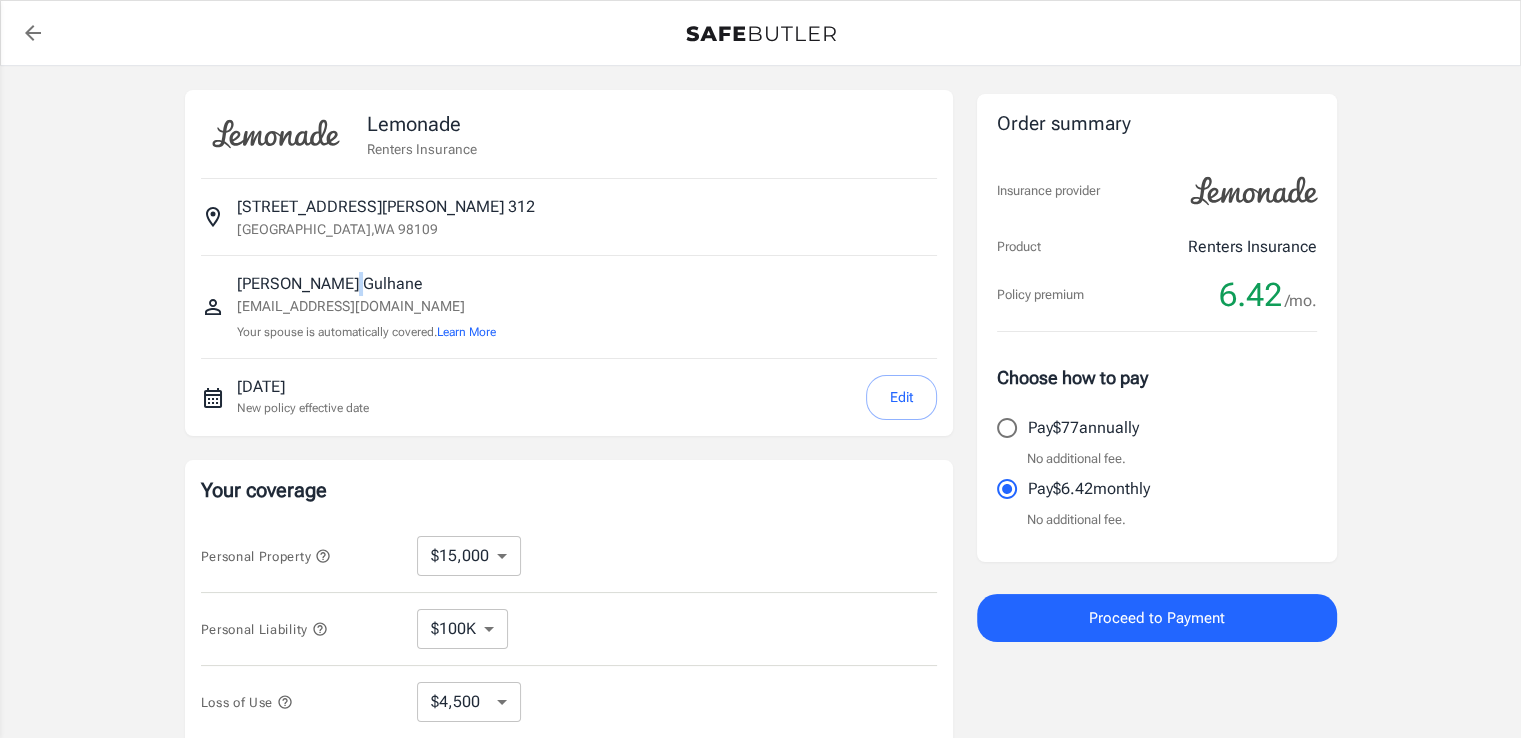 click on "[PERSON_NAME] [PERSON_NAME]" at bounding box center [366, 284] 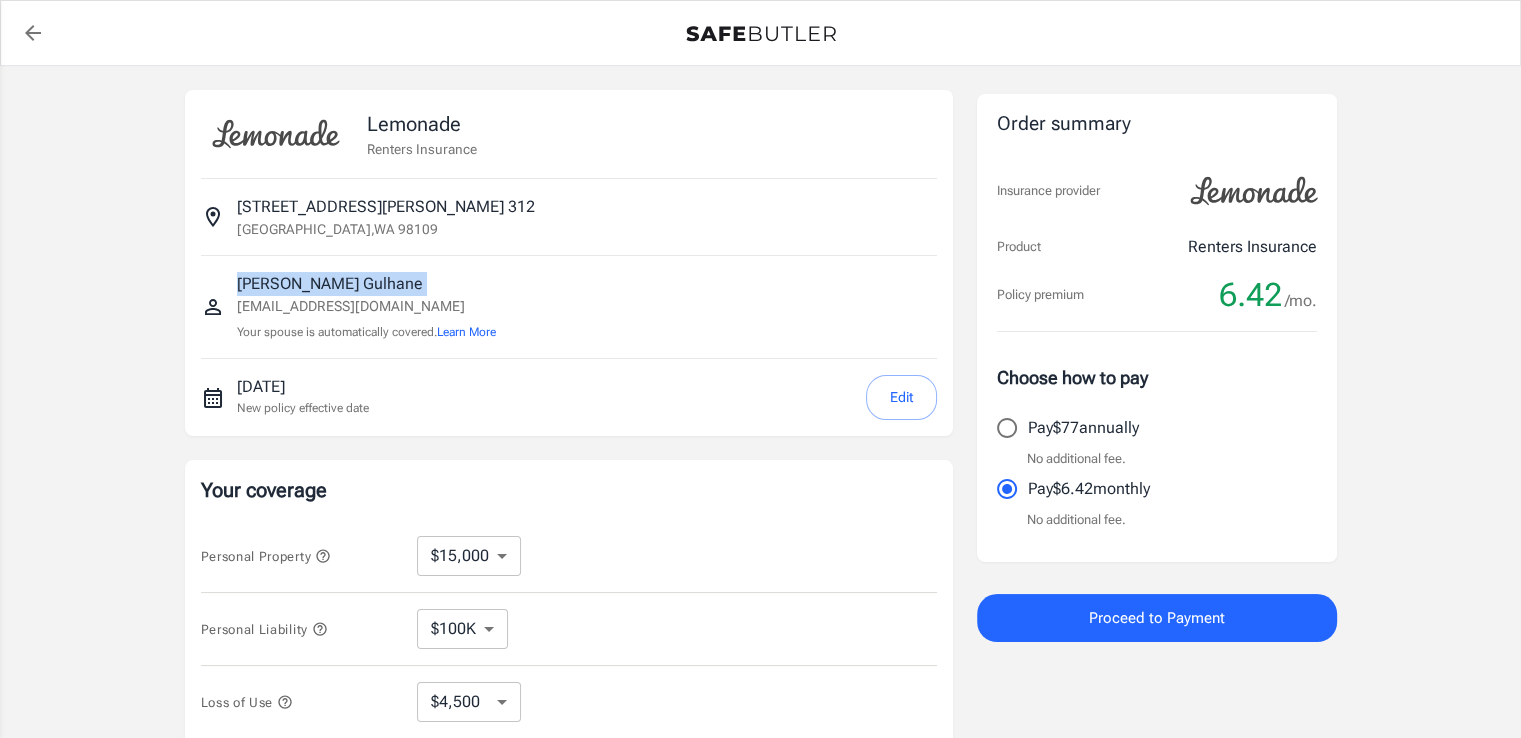 click on "[PERSON_NAME] [PERSON_NAME]" at bounding box center (366, 284) 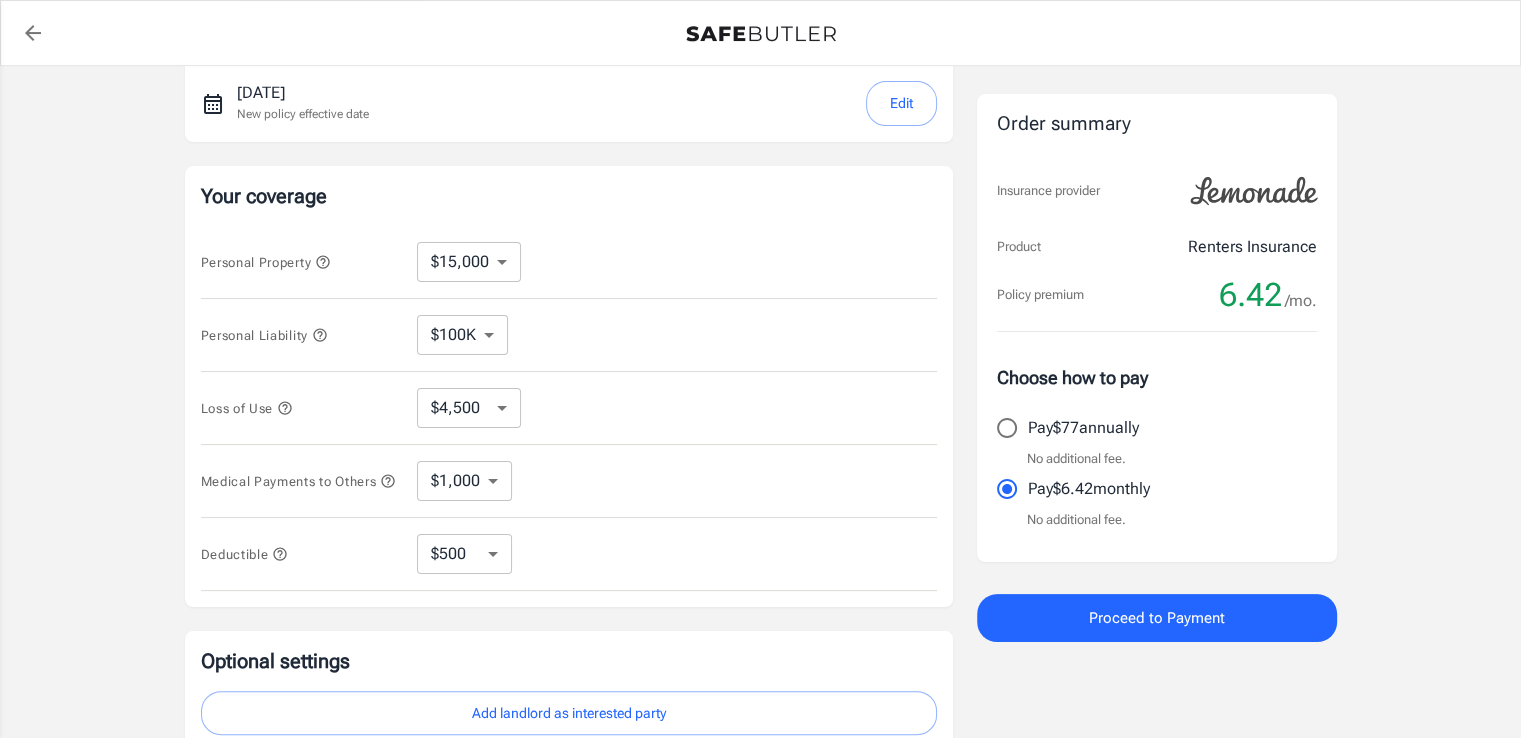 scroll, scrollTop: 536, scrollLeft: 0, axis: vertical 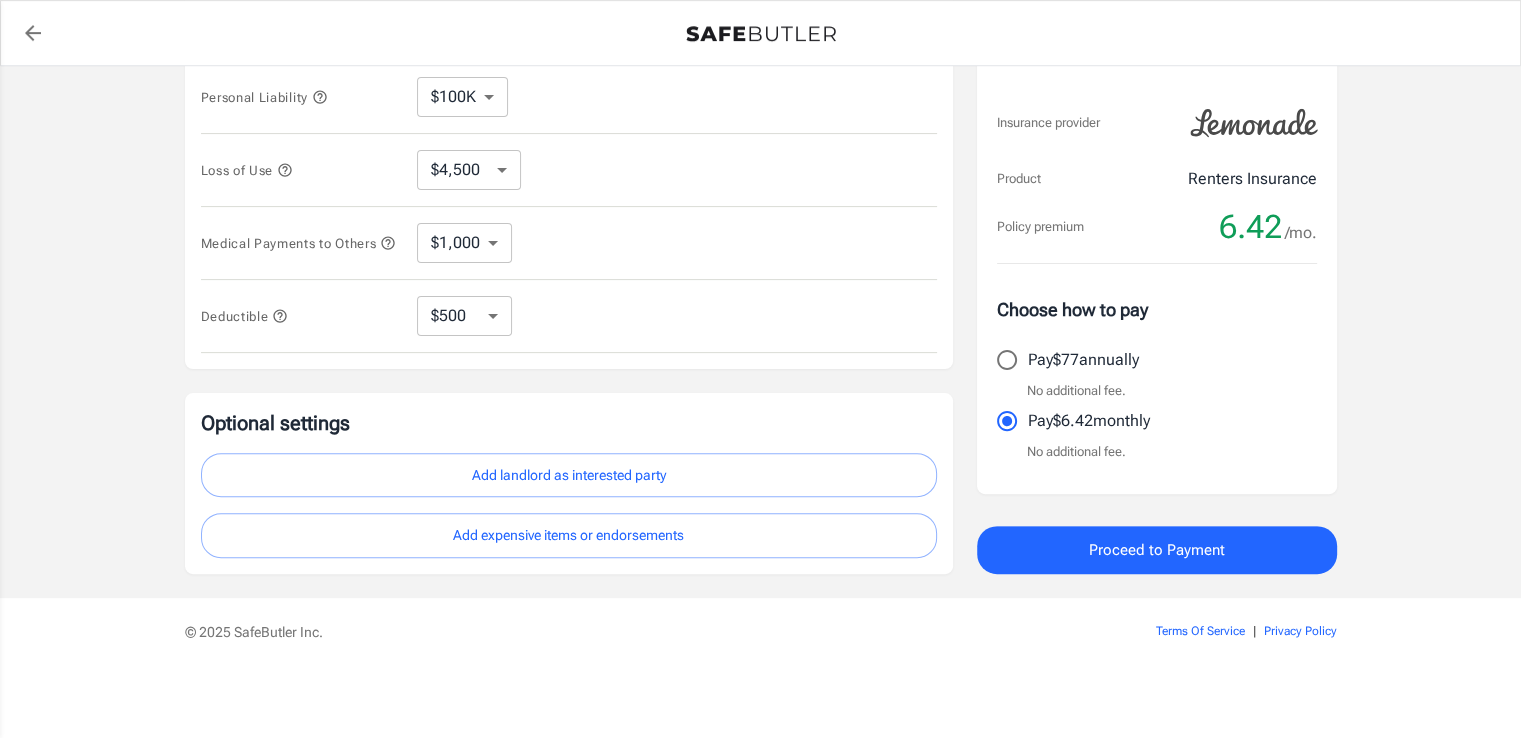 click on "Add expensive items or endorsements" at bounding box center [569, 535] 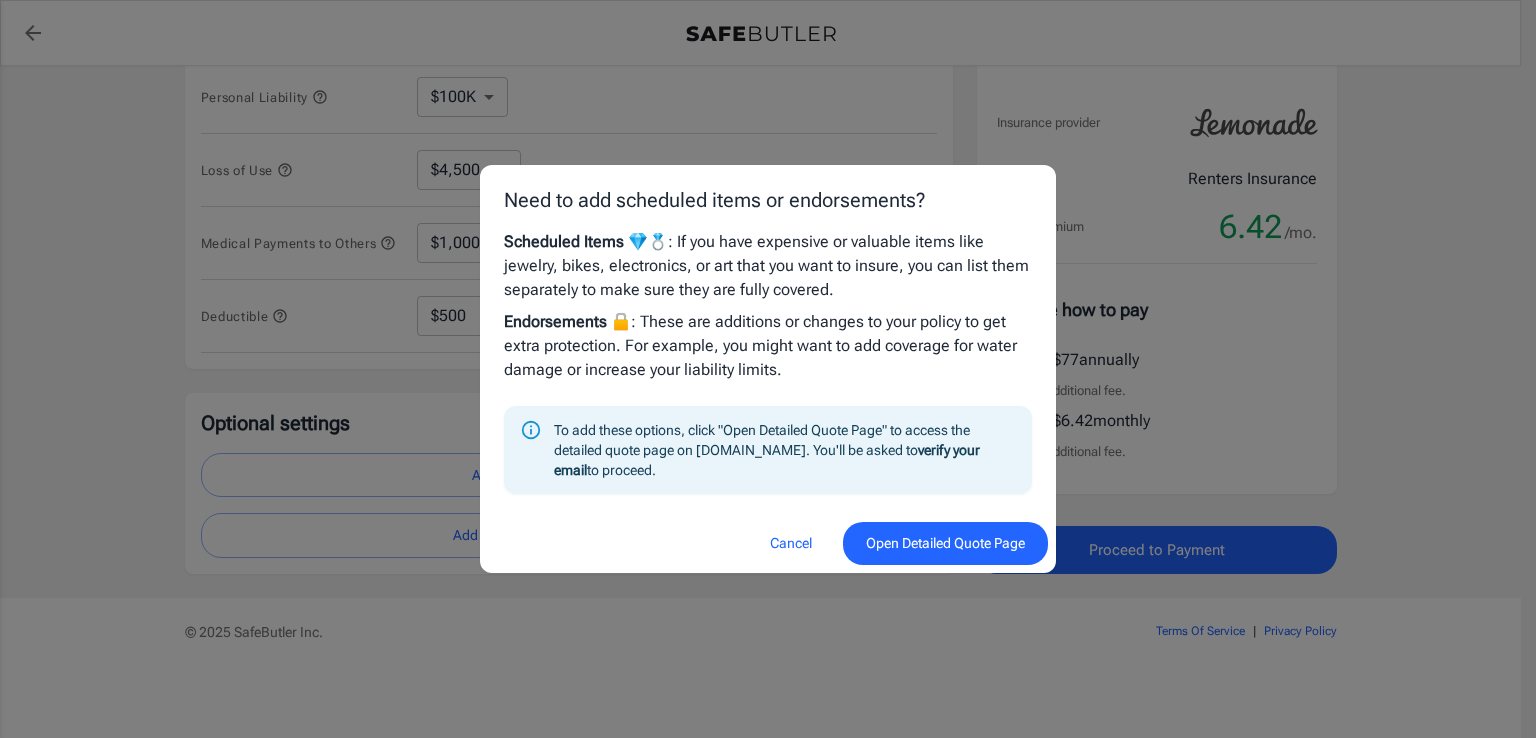 click on "Cancel" at bounding box center [791, 543] 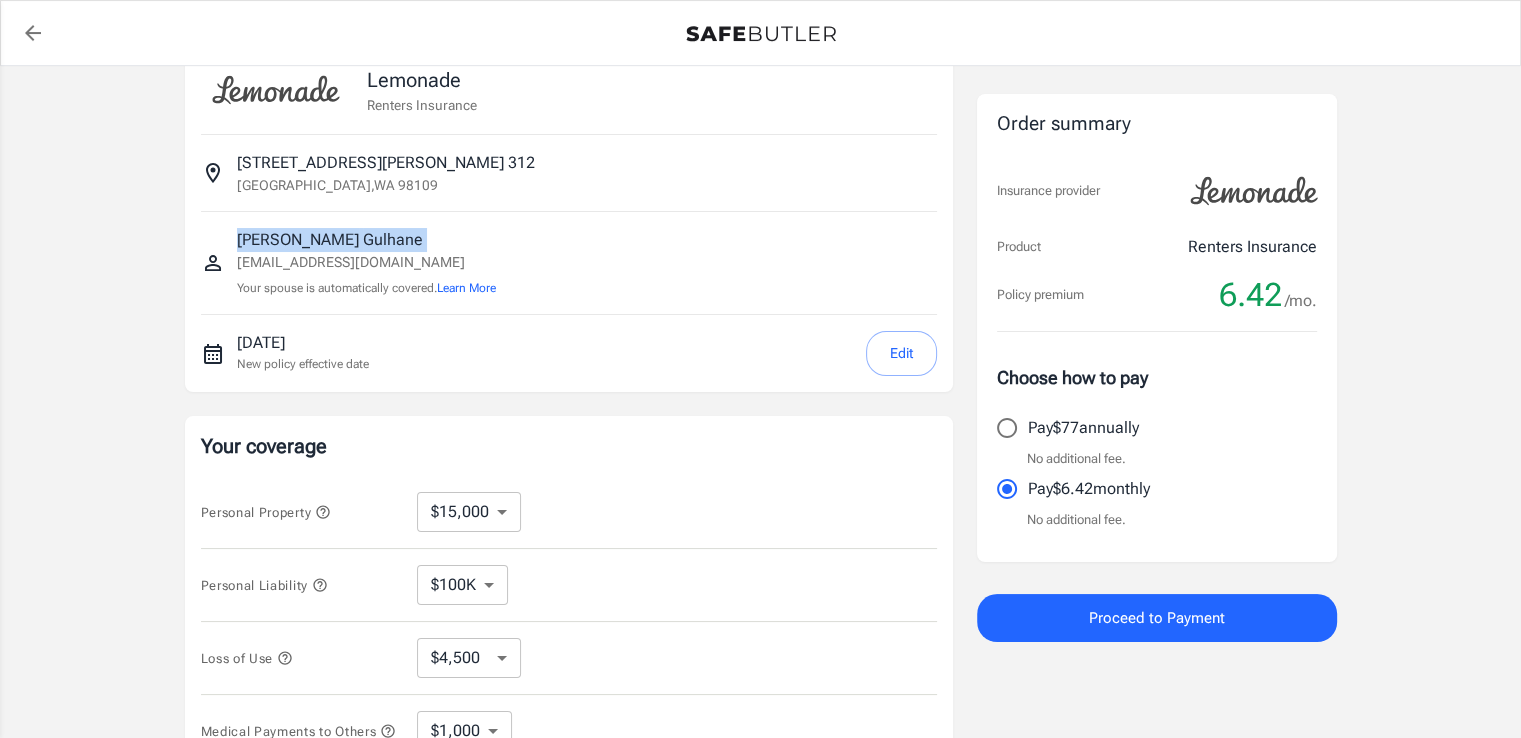 scroll, scrollTop: 0, scrollLeft: 0, axis: both 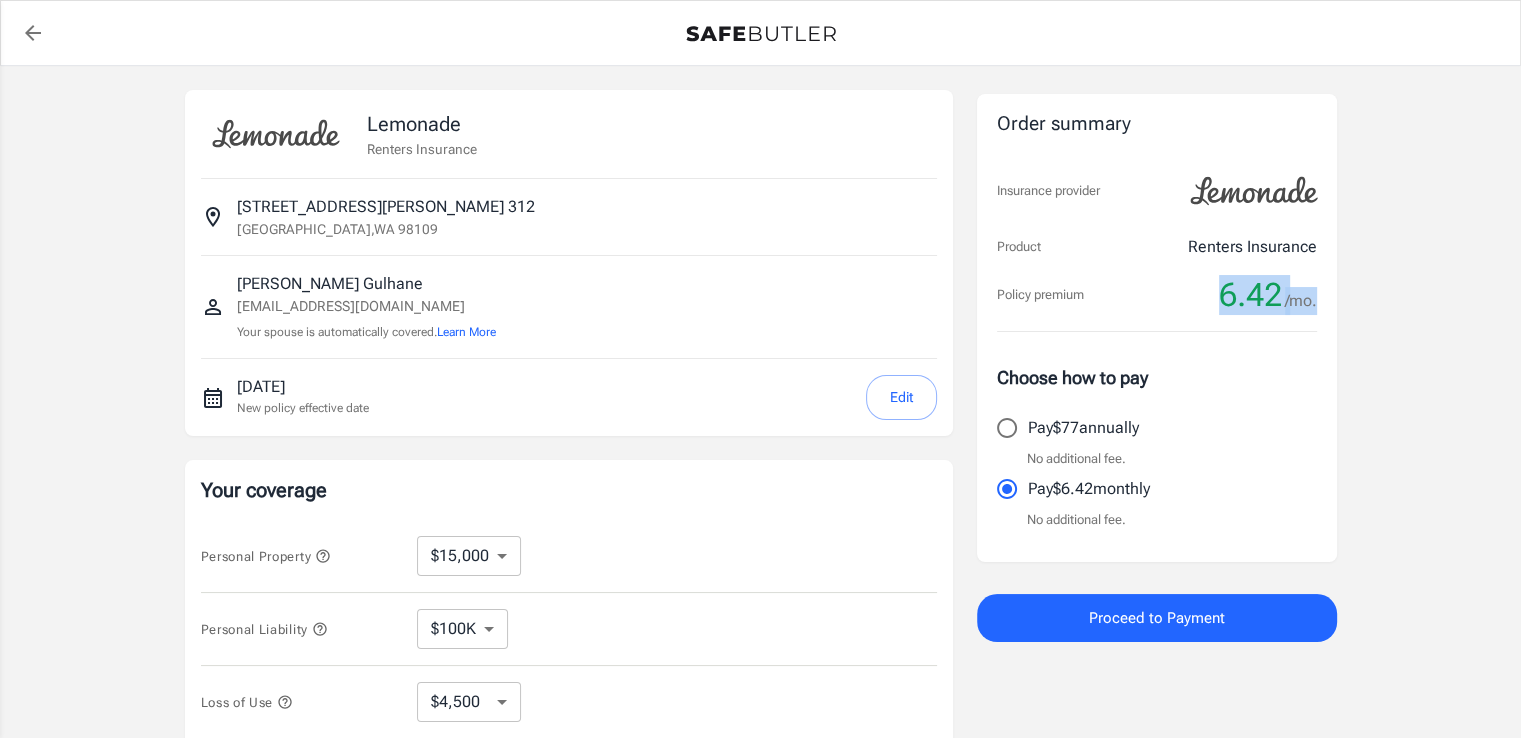 drag, startPoint x: 1216, startPoint y: 293, endPoint x: 1315, endPoint y: 297, distance: 99.08077 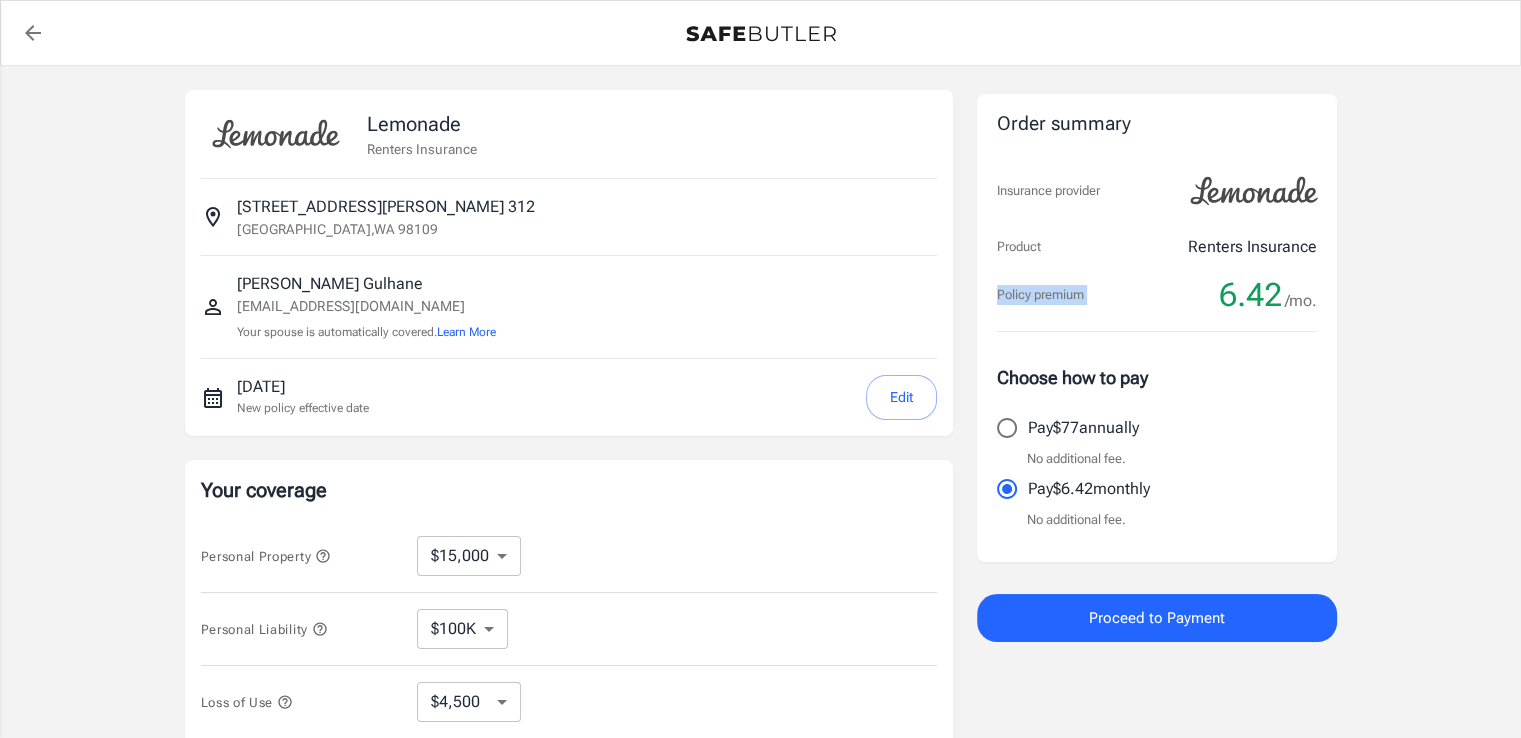 drag, startPoint x: 1315, startPoint y: 297, endPoint x: 1193, endPoint y: 297, distance: 122 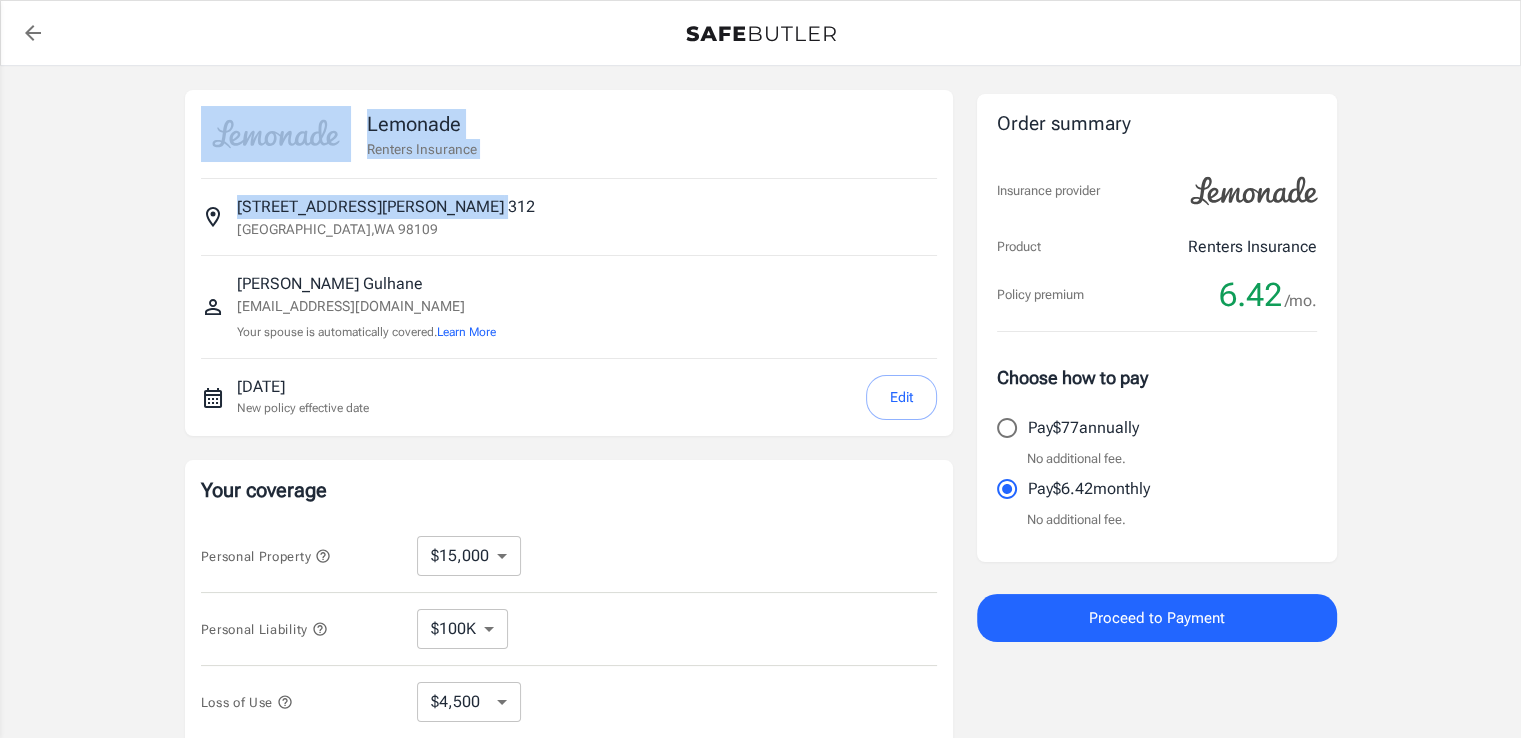 drag, startPoint x: 392, startPoint y: 233, endPoint x: 147, endPoint y: 128, distance: 266.55206 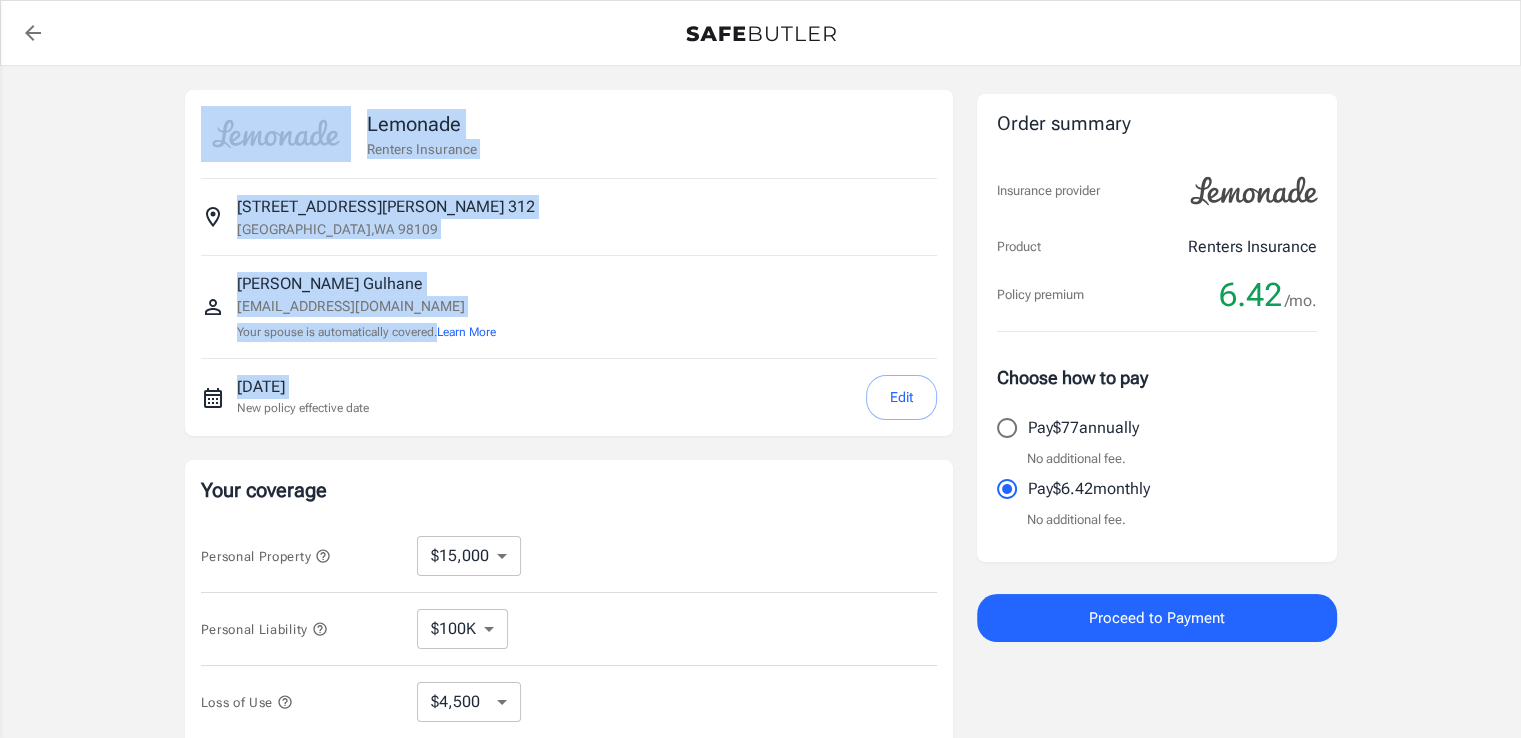 drag, startPoint x: 147, startPoint y: 128, endPoint x: 569, endPoint y: 396, distance: 499.908 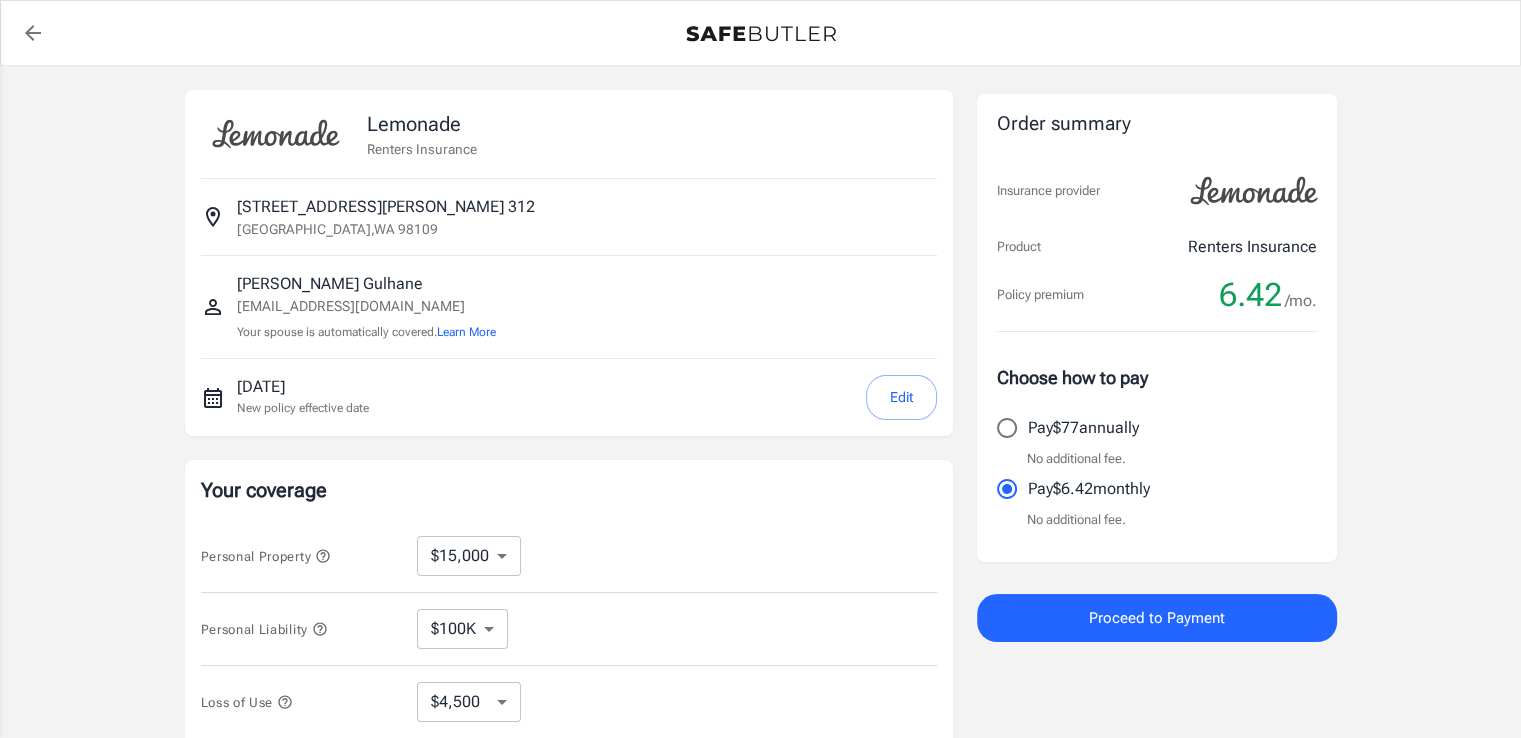 click on "Edit" at bounding box center (901, 397) 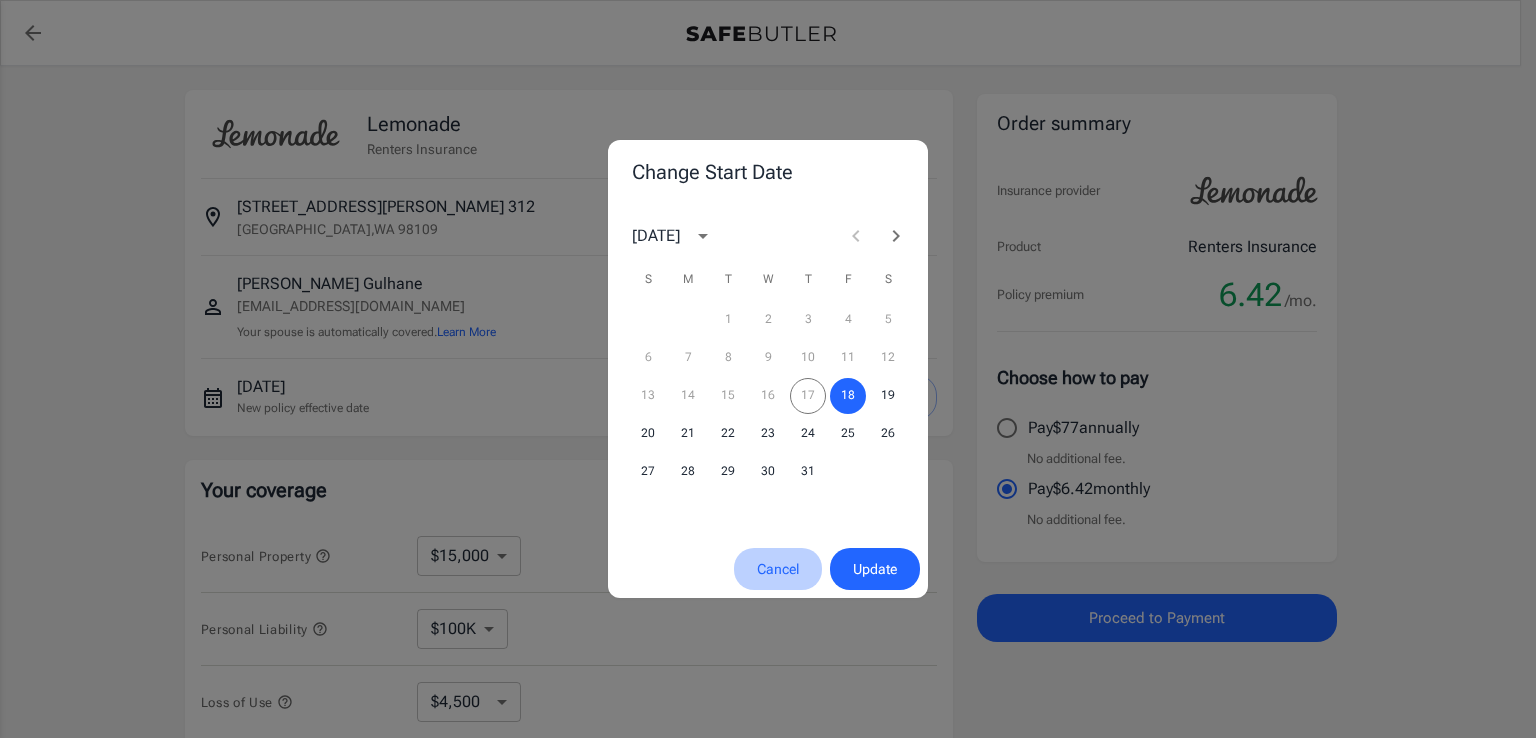 click on "Cancel" at bounding box center [778, 569] 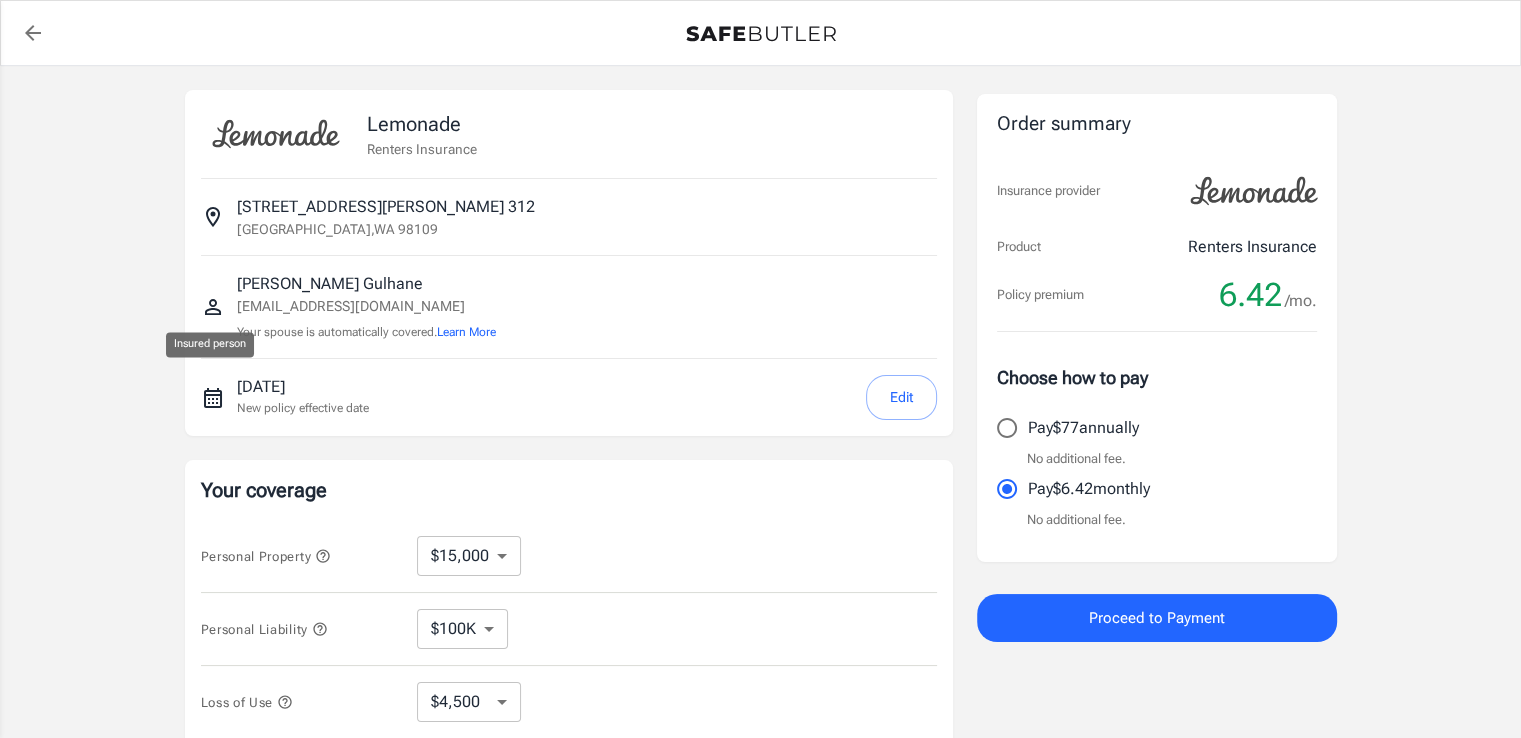 click 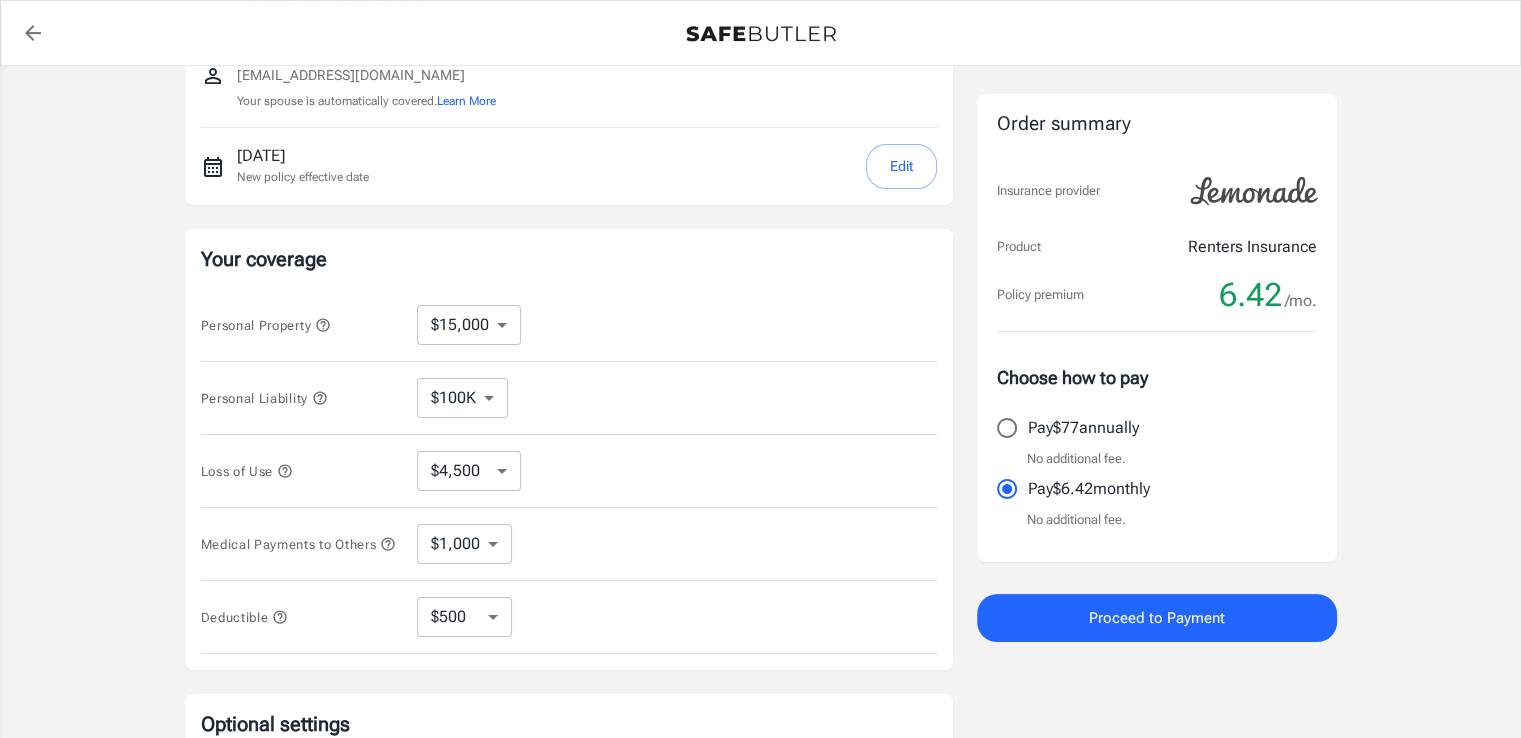 scroll, scrollTop: 0, scrollLeft: 0, axis: both 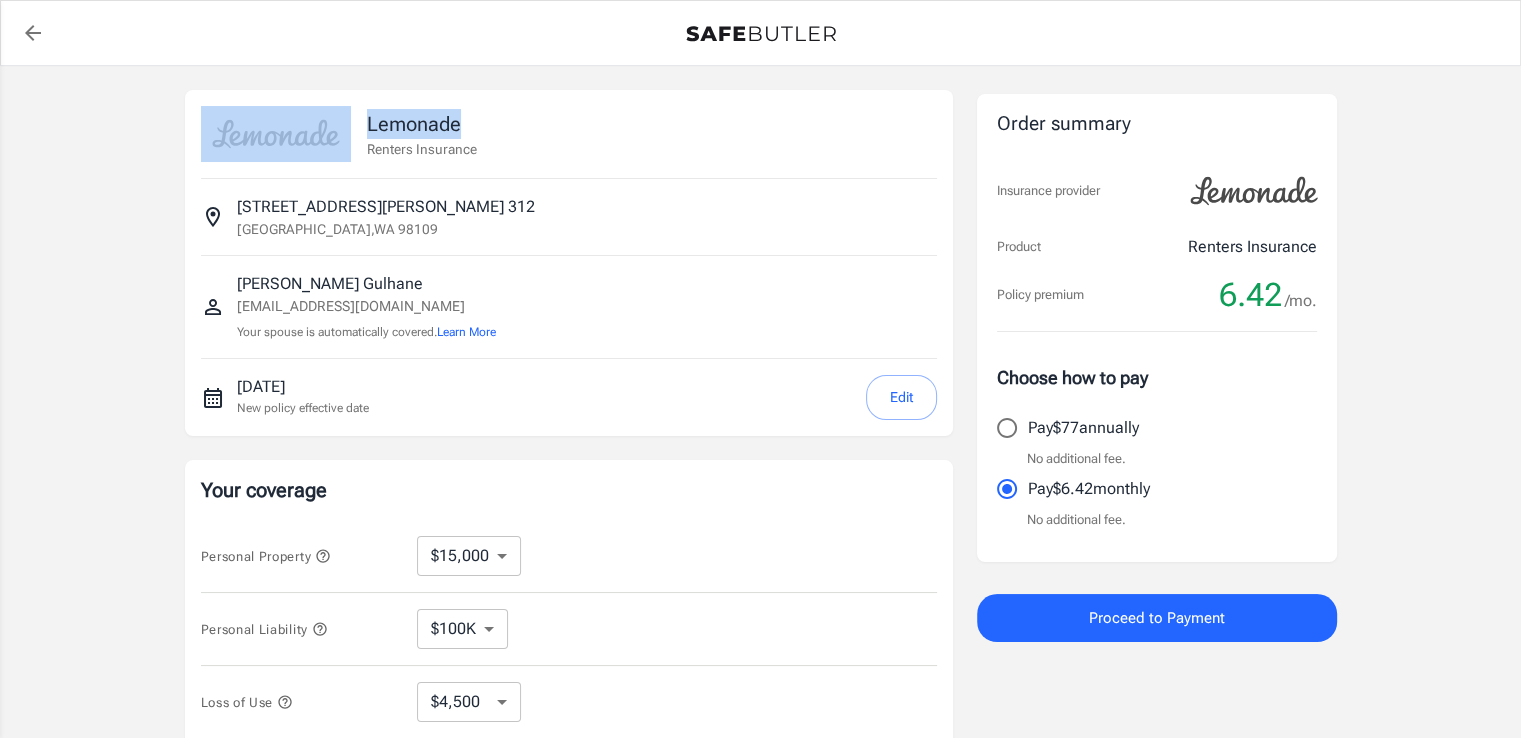 drag, startPoint x: 848, startPoint y: 93, endPoint x: 588, endPoint y: -87, distance: 316.22775 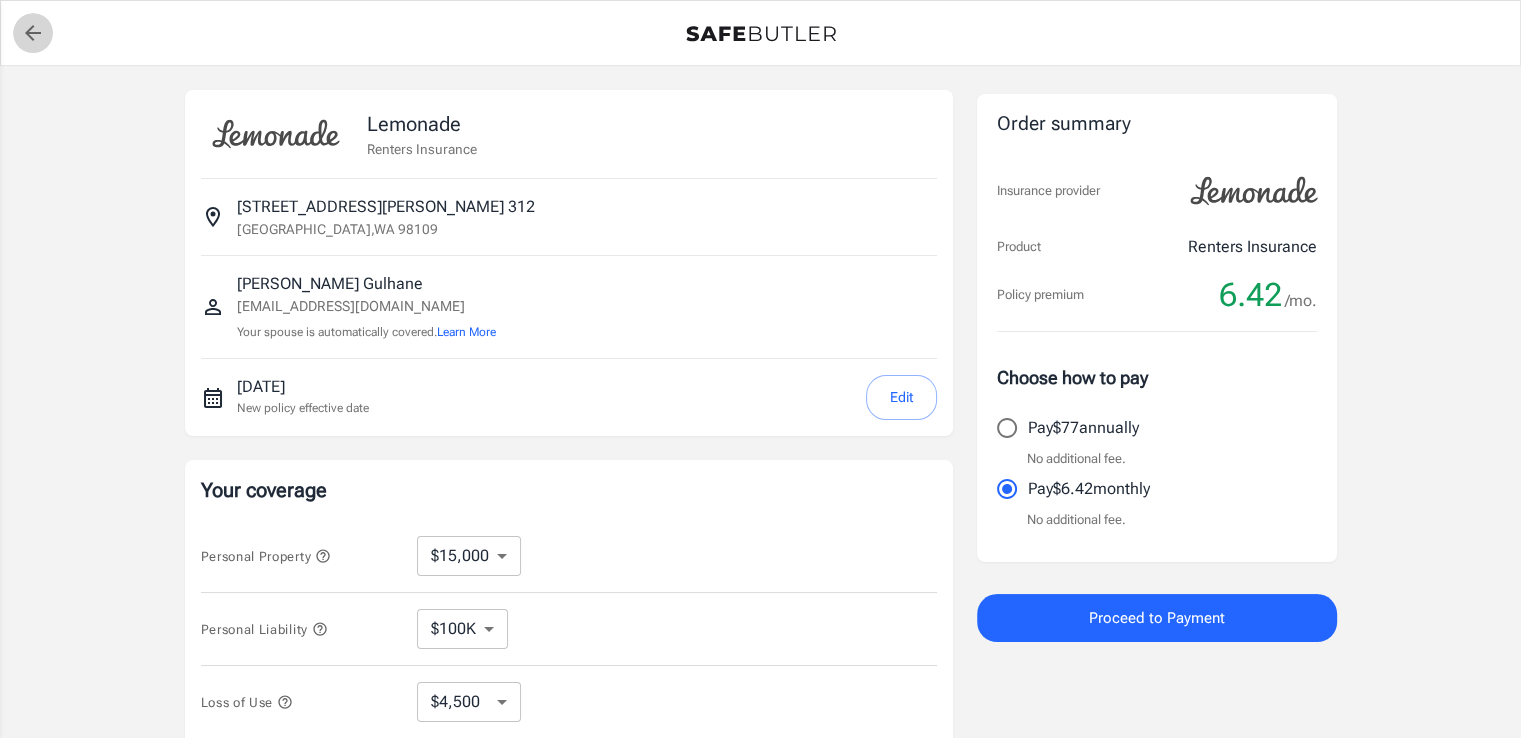 click 